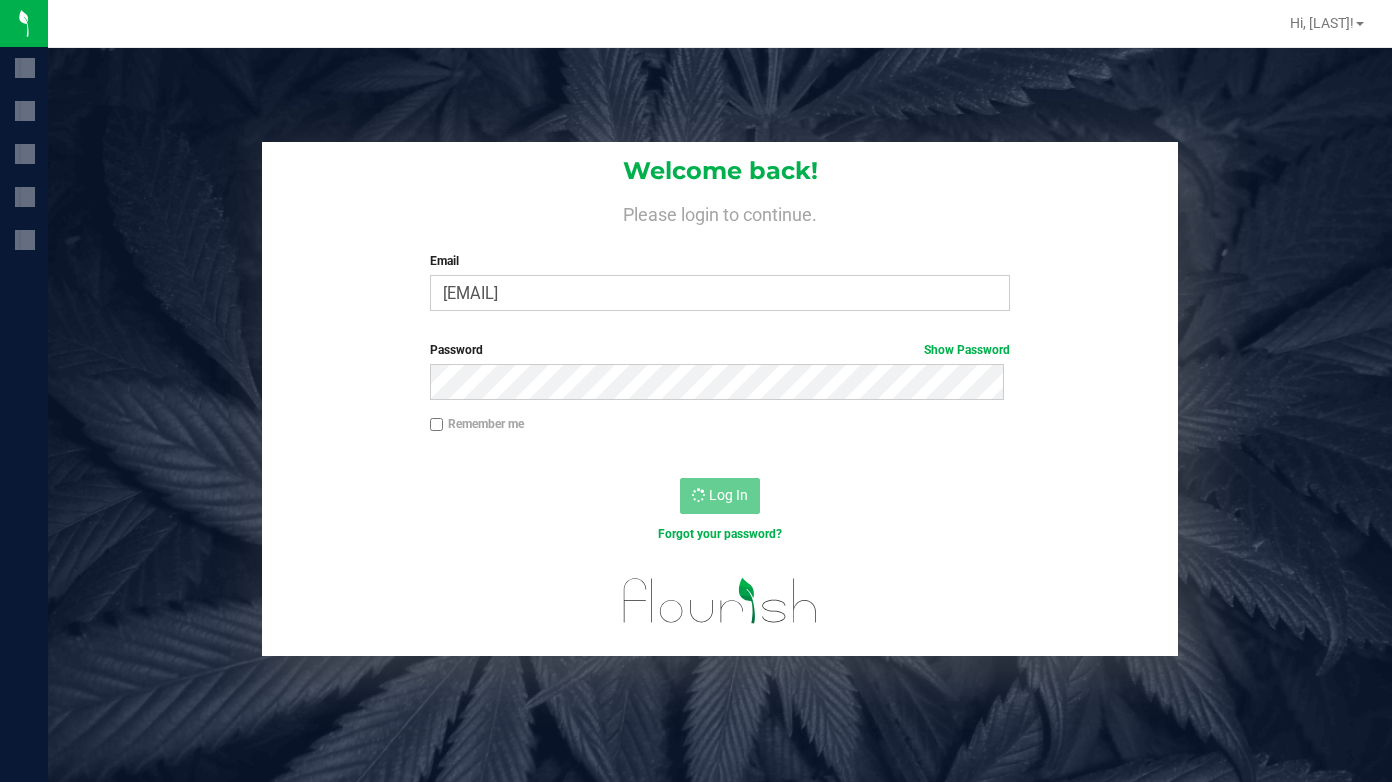 scroll, scrollTop: 0, scrollLeft: 0, axis: both 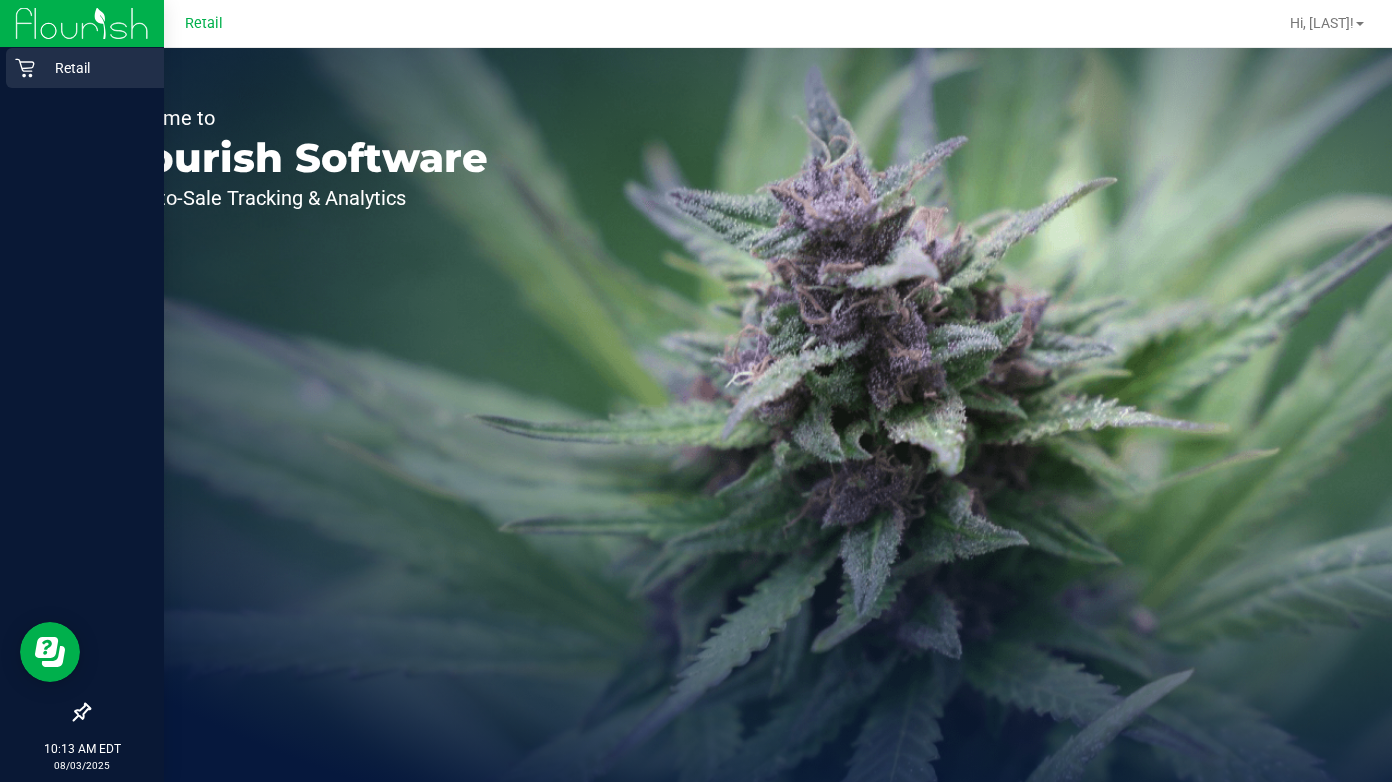 click on "Retail" at bounding box center (85, 68) 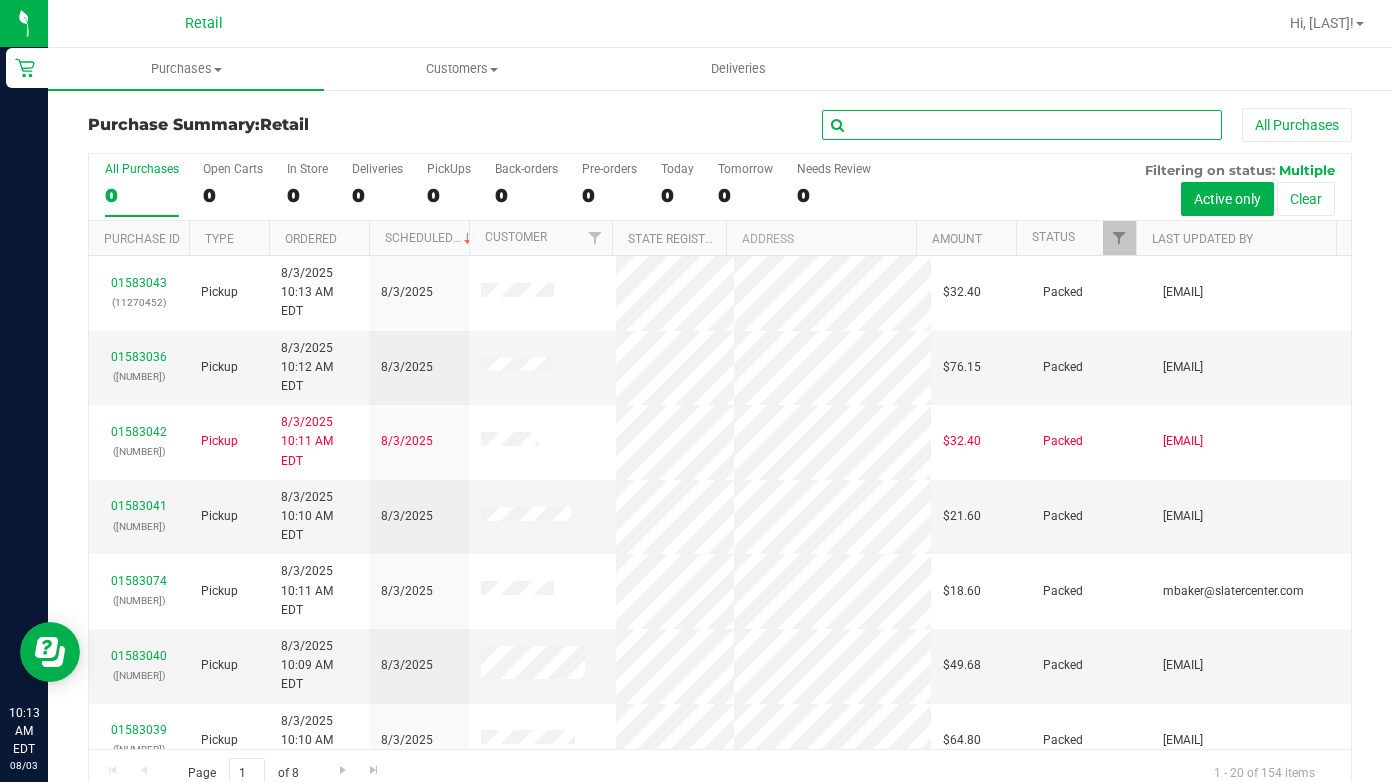 click at bounding box center (1022, 125) 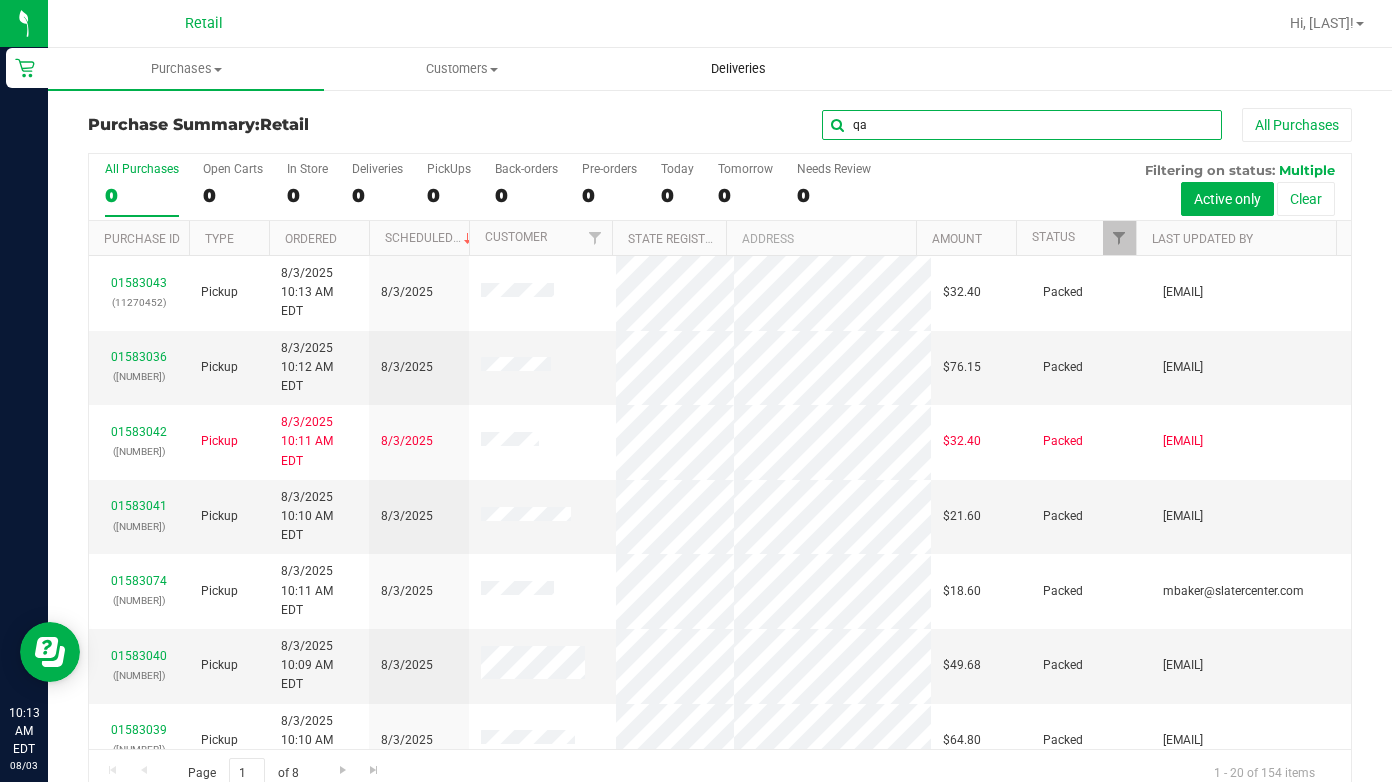 type on "q" 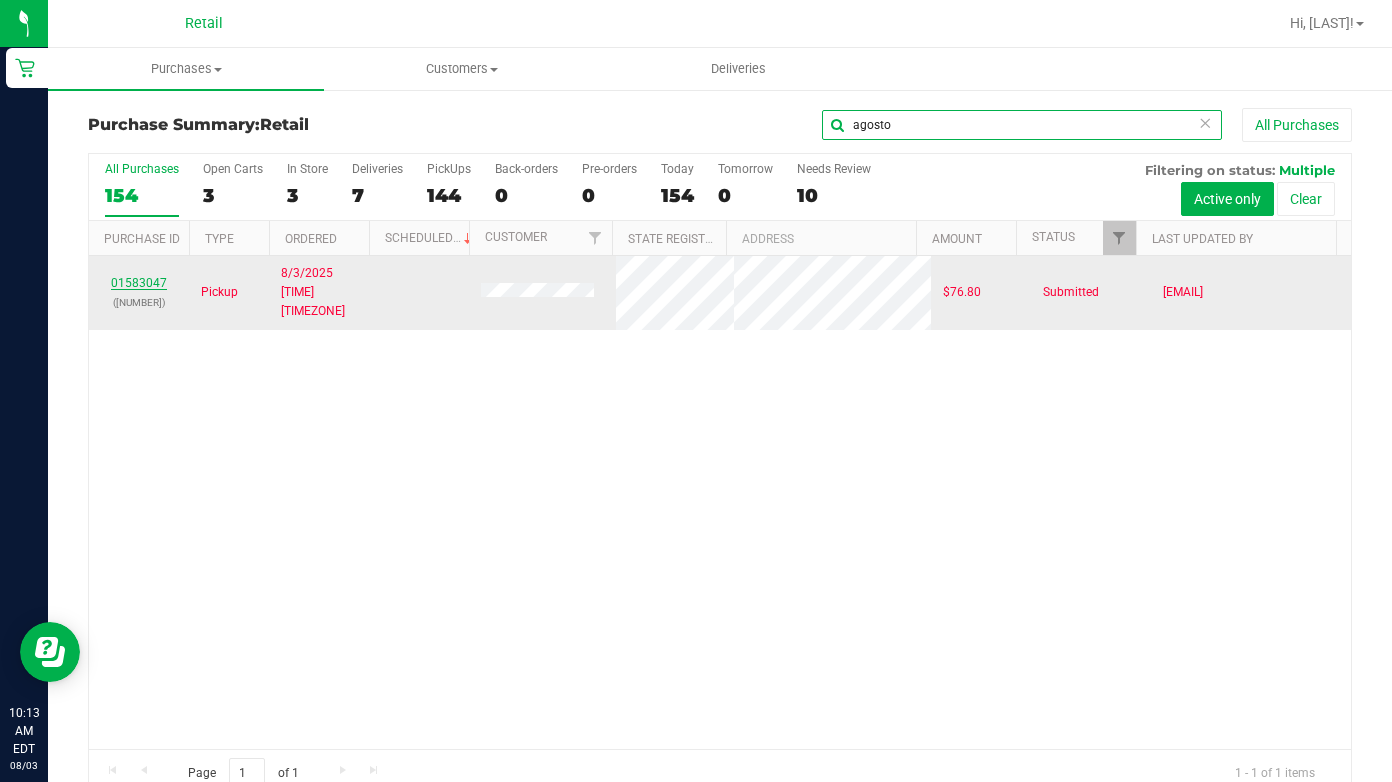 type on "agosto" 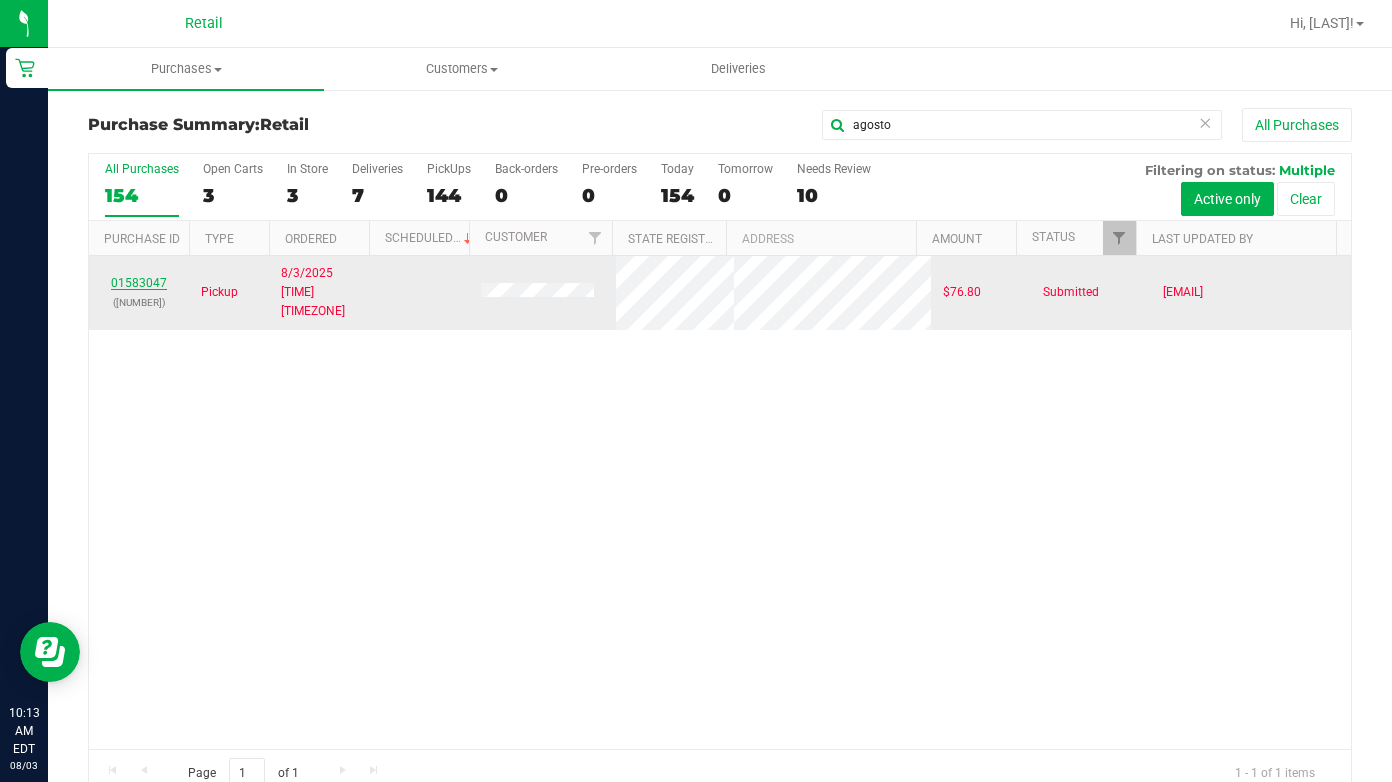 click on "01583047" at bounding box center [139, 283] 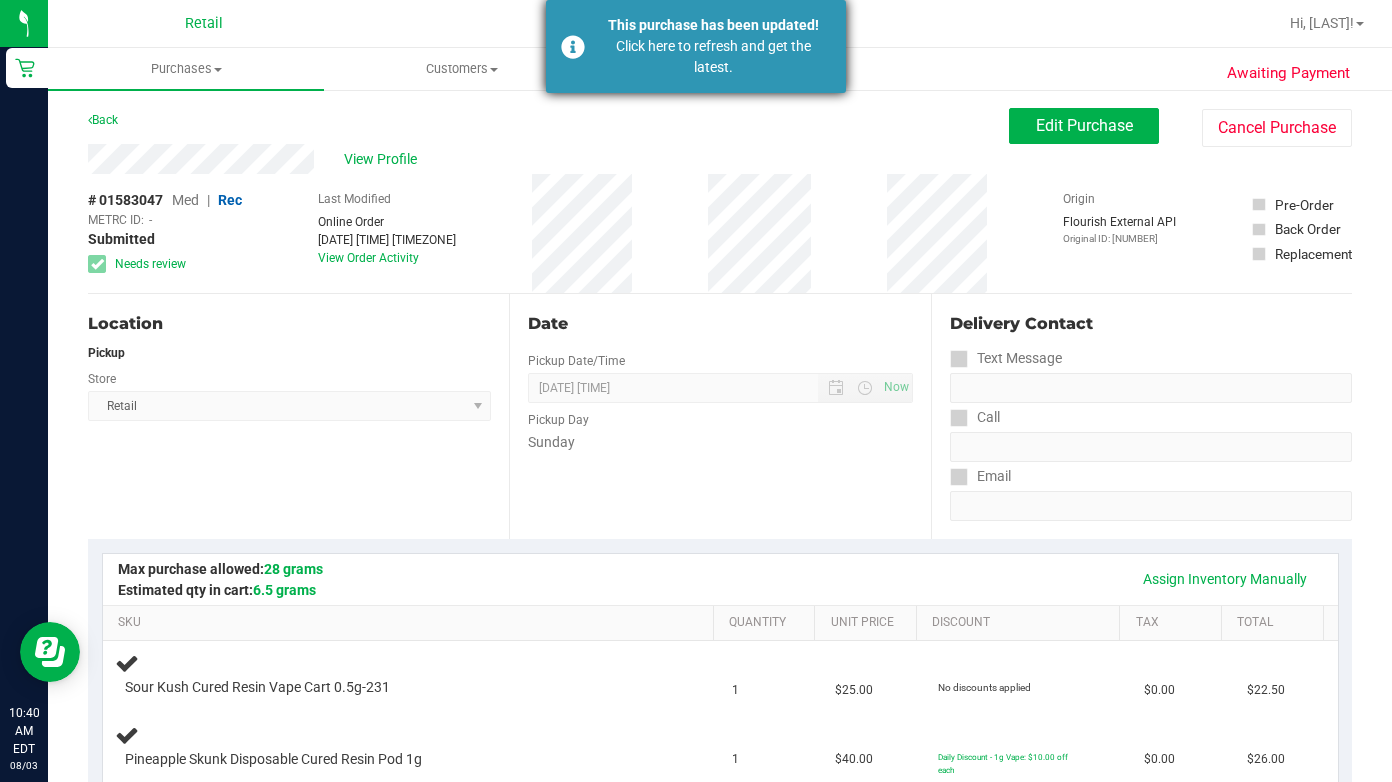click on "Click here to refresh and get the latest." at bounding box center [713, 57] 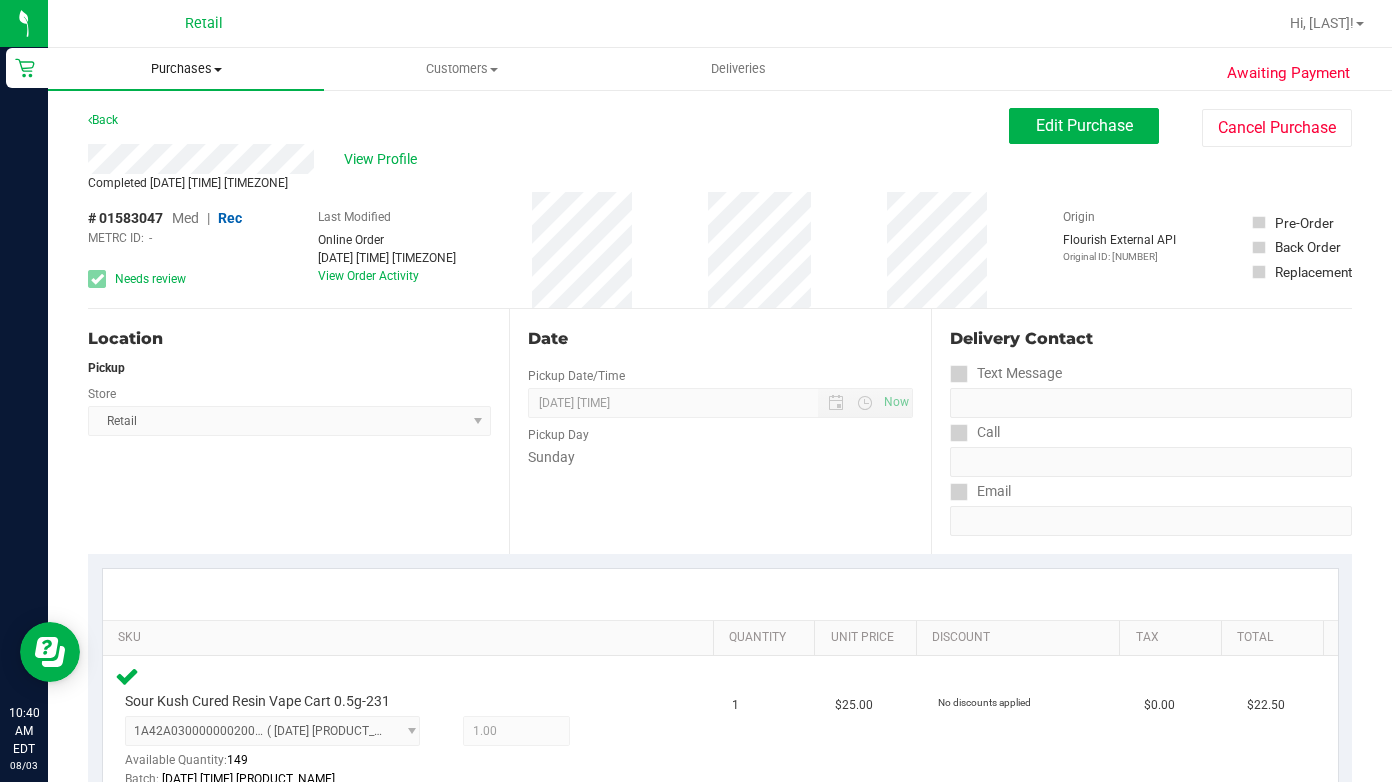 click on "Purchases
Summary of purchases
Fulfillment
All purchases" at bounding box center (186, 69) 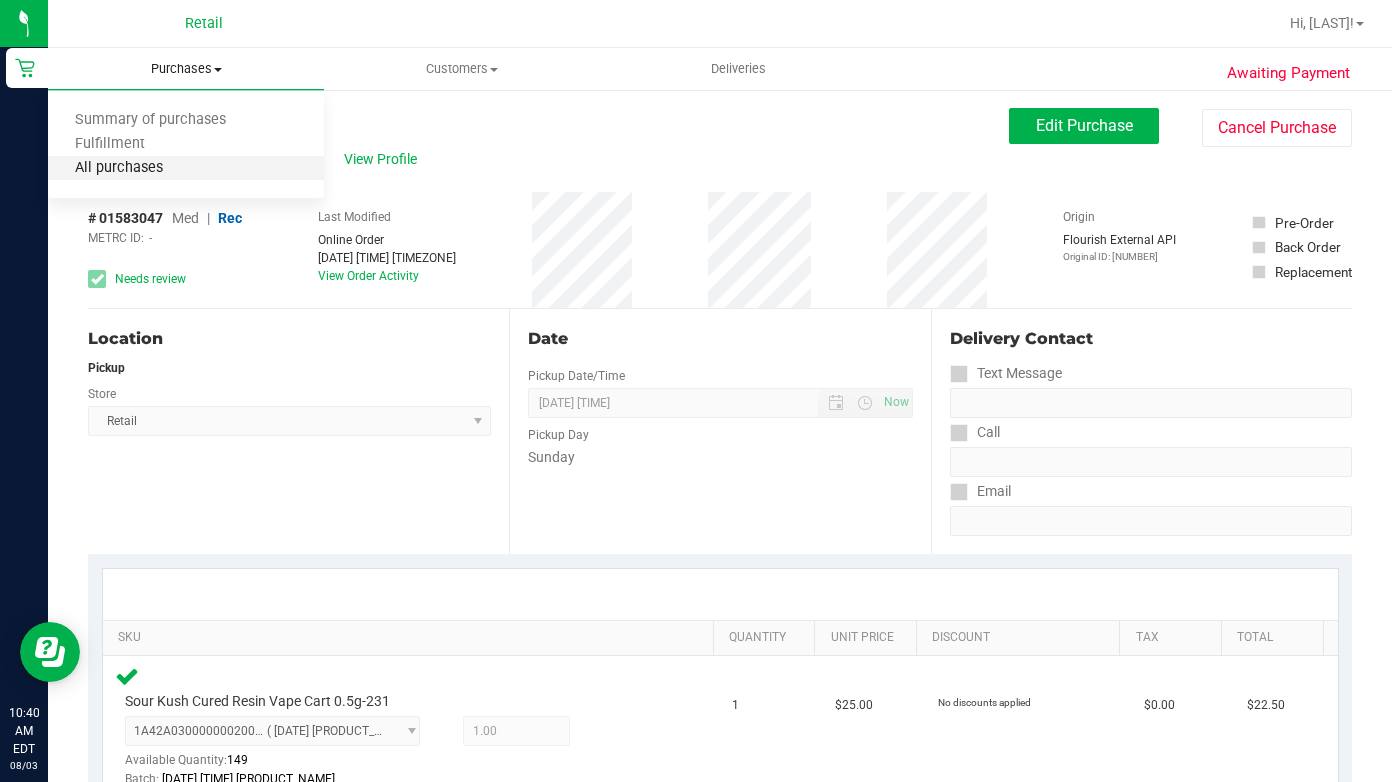 click on "All purchases" at bounding box center (119, 168) 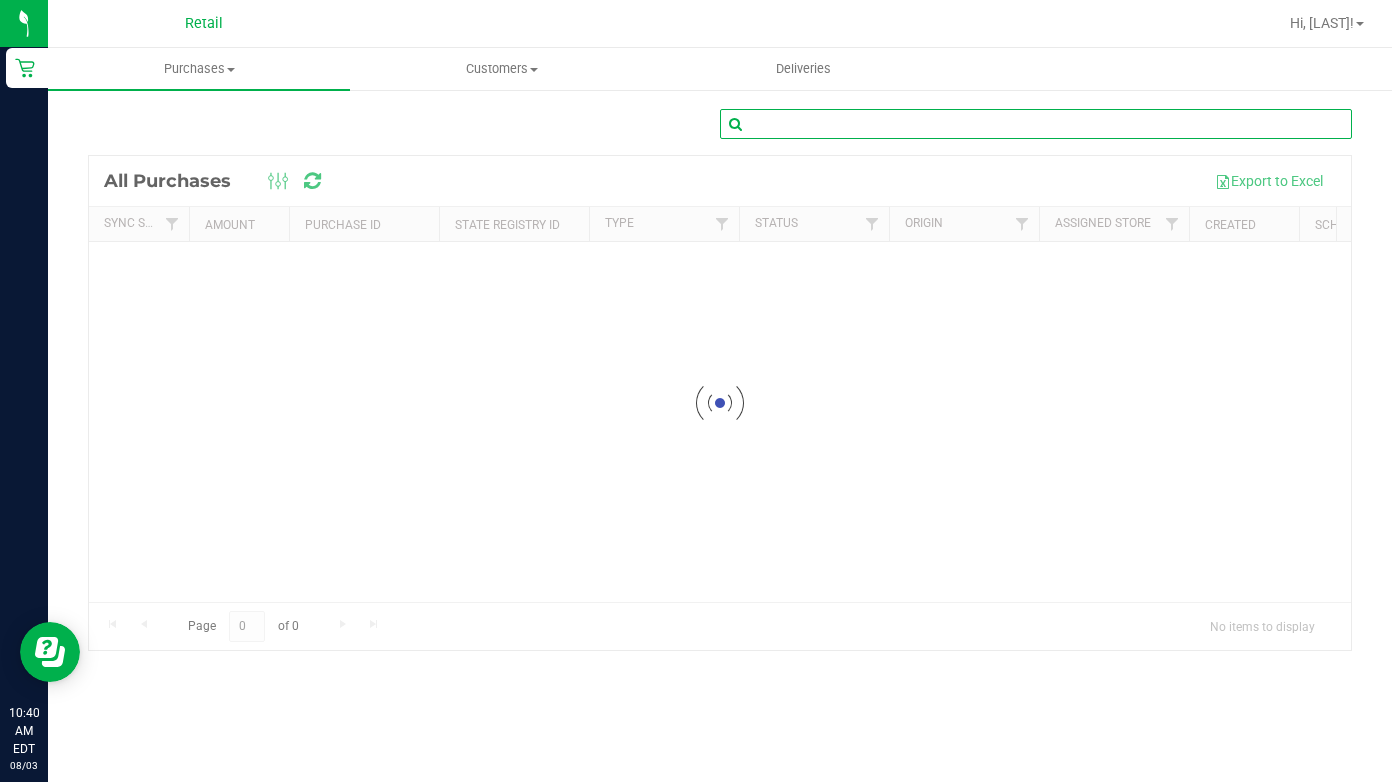 click at bounding box center (1036, 124) 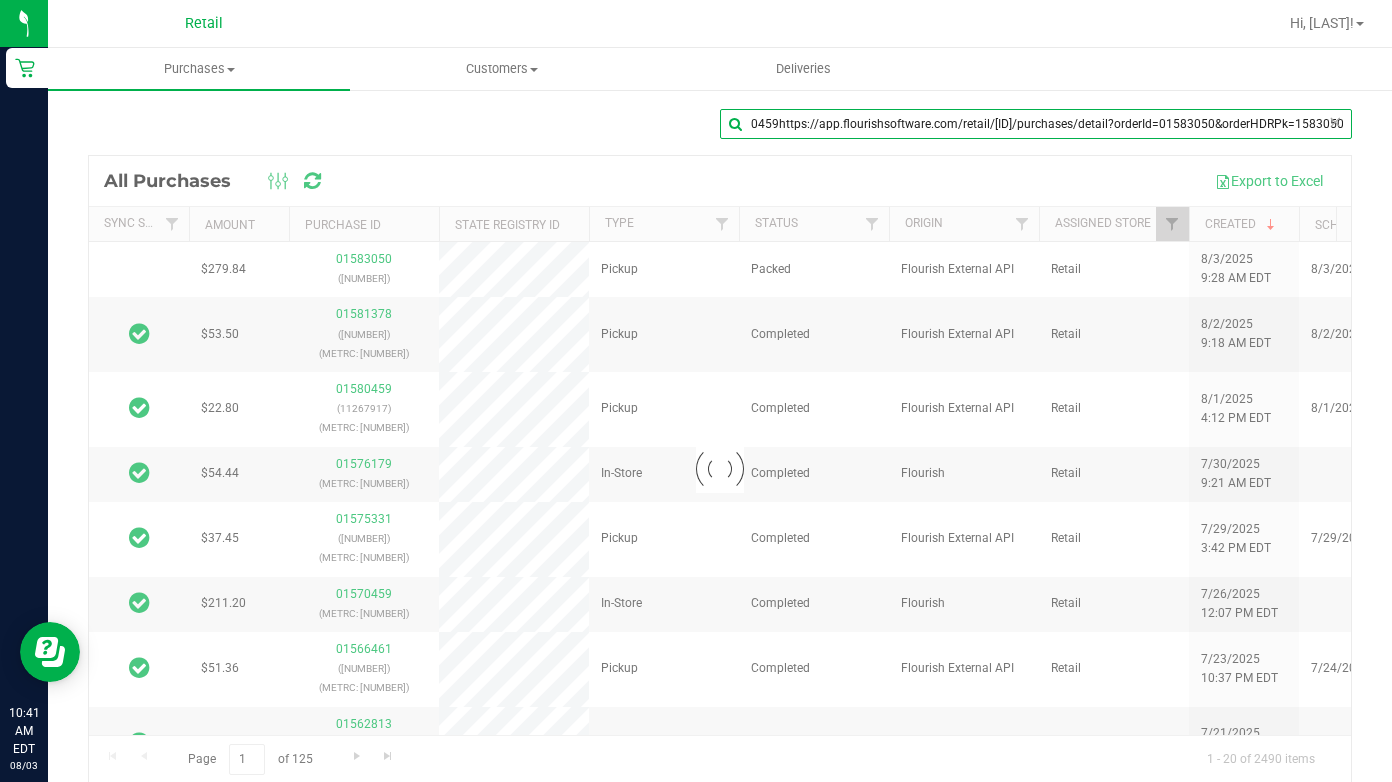 type on "0459https://app.flourishsoftware.com/retail/[ID]/purchases/detail?orderId=01583050&orderHDRPk=1583050&customerId=36578&mode=view&order_origin=Flourish%20External%20API" 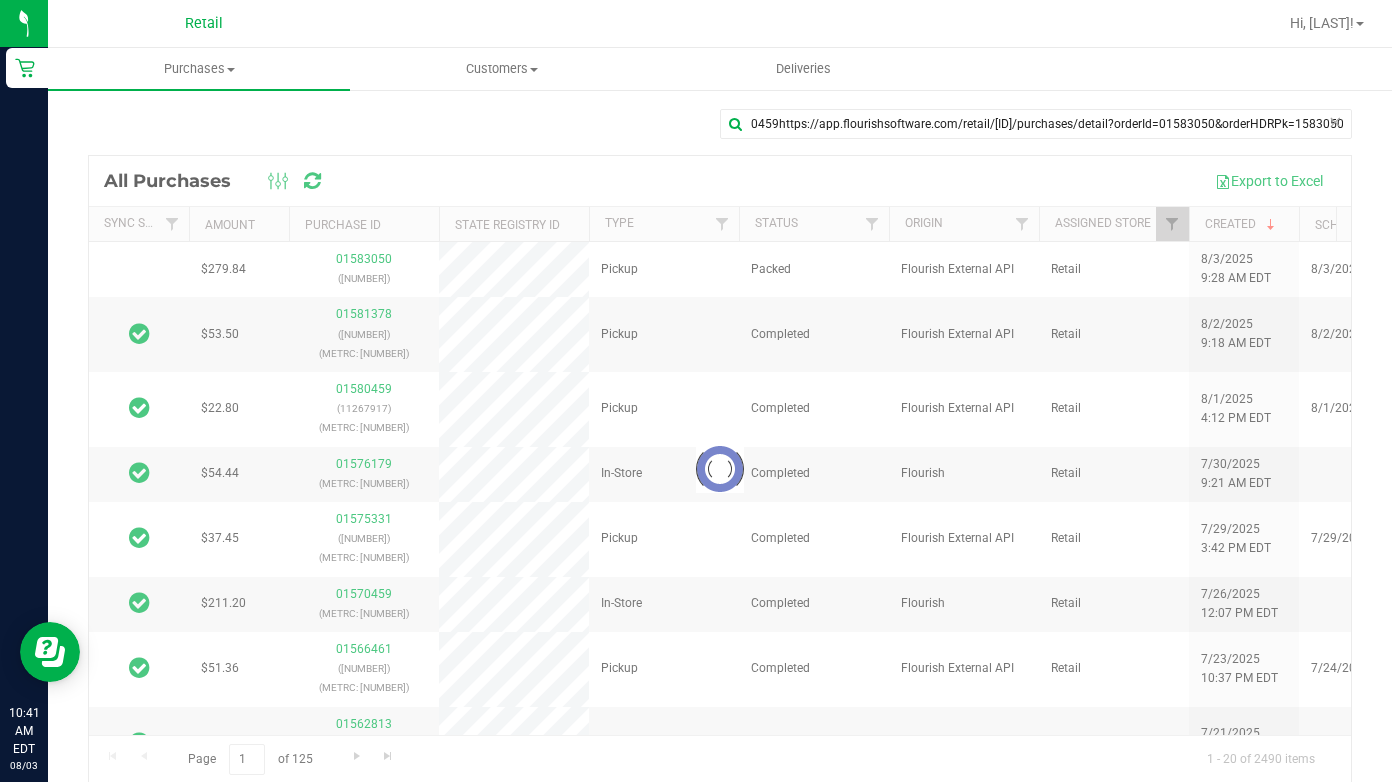 drag, startPoint x: 908, startPoint y: 720, endPoint x: 1062, endPoint y: 706, distance: 154.63506 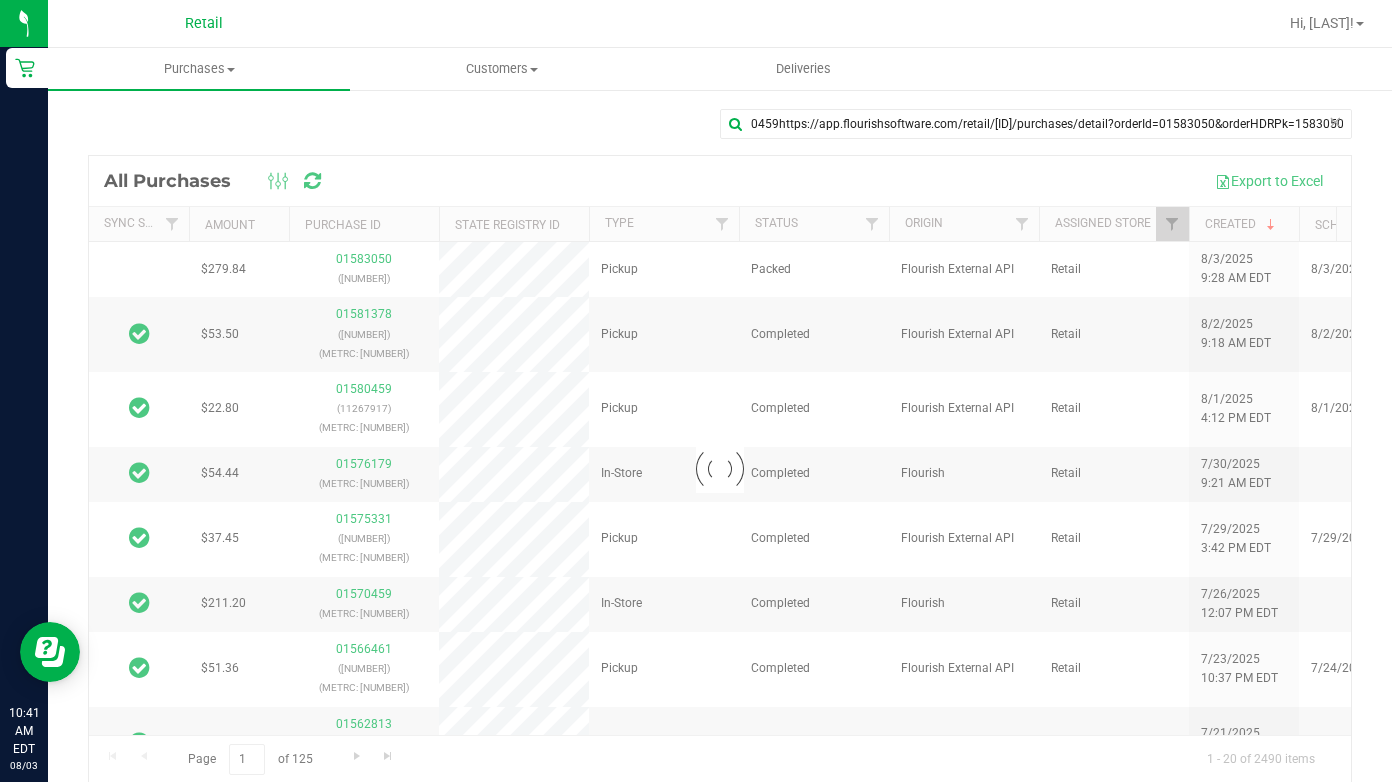 click at bounding box center [720, 469] 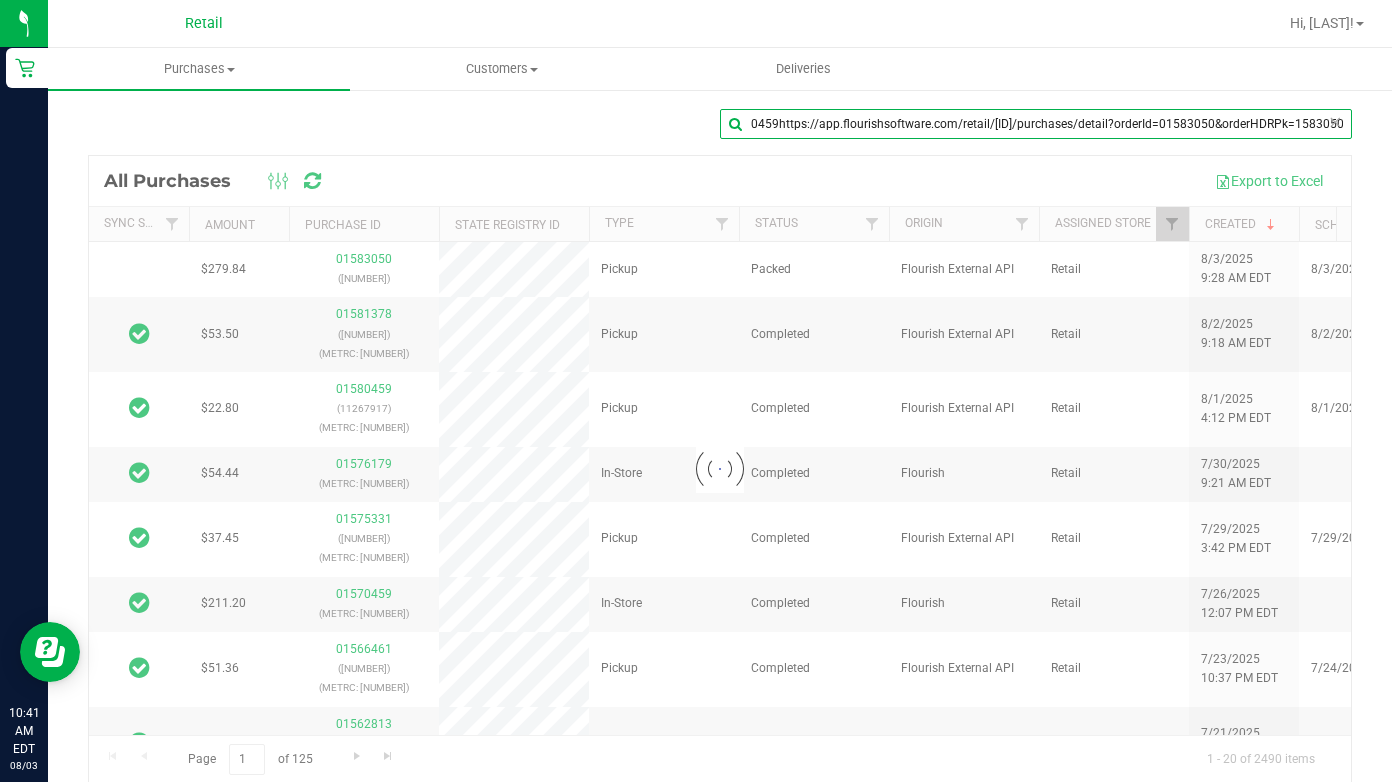 click on "0459https://app.flourishsoftware.com/retail/[ID]/purchases/detail?orderId=01583050&orderHDRPk=1583050&customerId=36578&mode=view&order_origin=Flourish%20External%20API" at bounding box center (1036, 124) 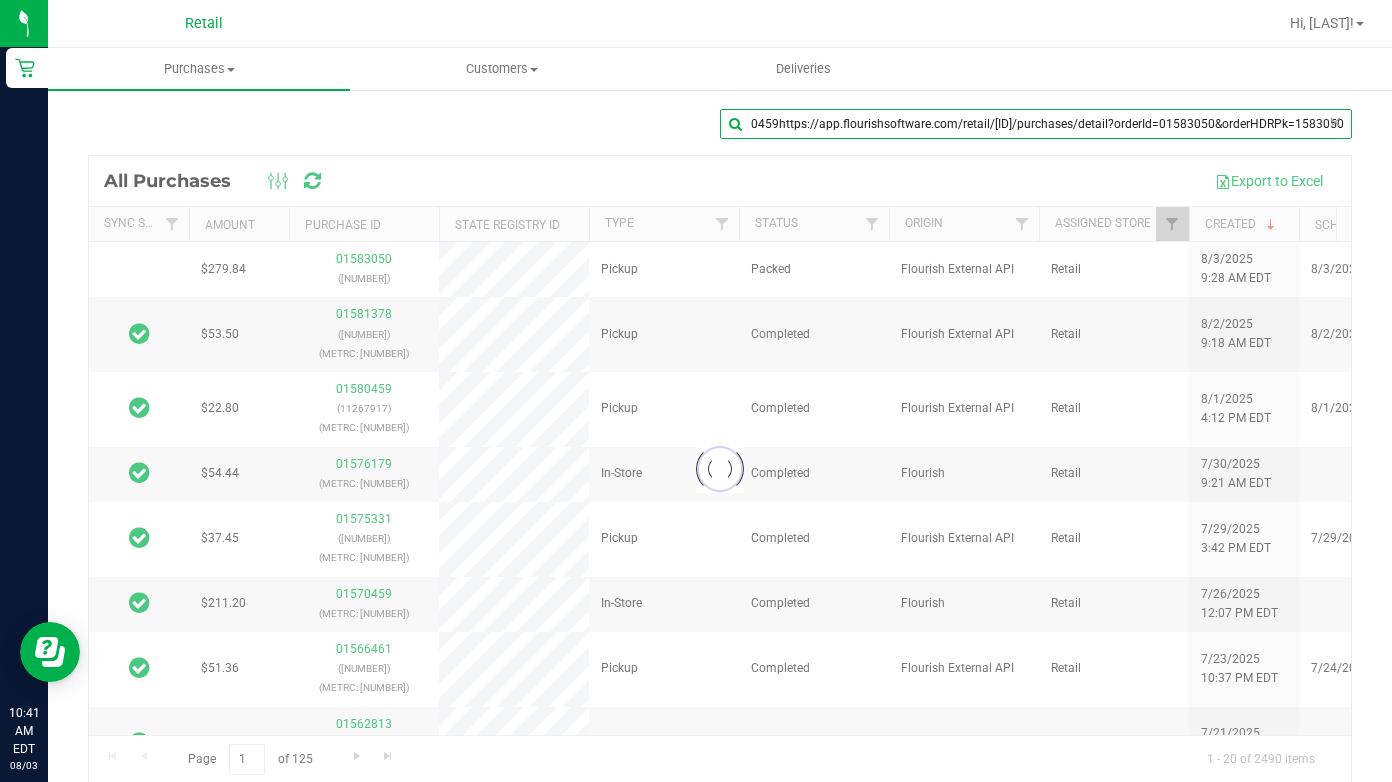 click on "0459https://app.flourishsoftware.com/retail/[ID]/purchases/detail?orderId=01583050&orderHDRPk=1583050&customerId=36578&mode=view&order_origin=Flourish%20External%20API" at bounding box center (1036, 124) 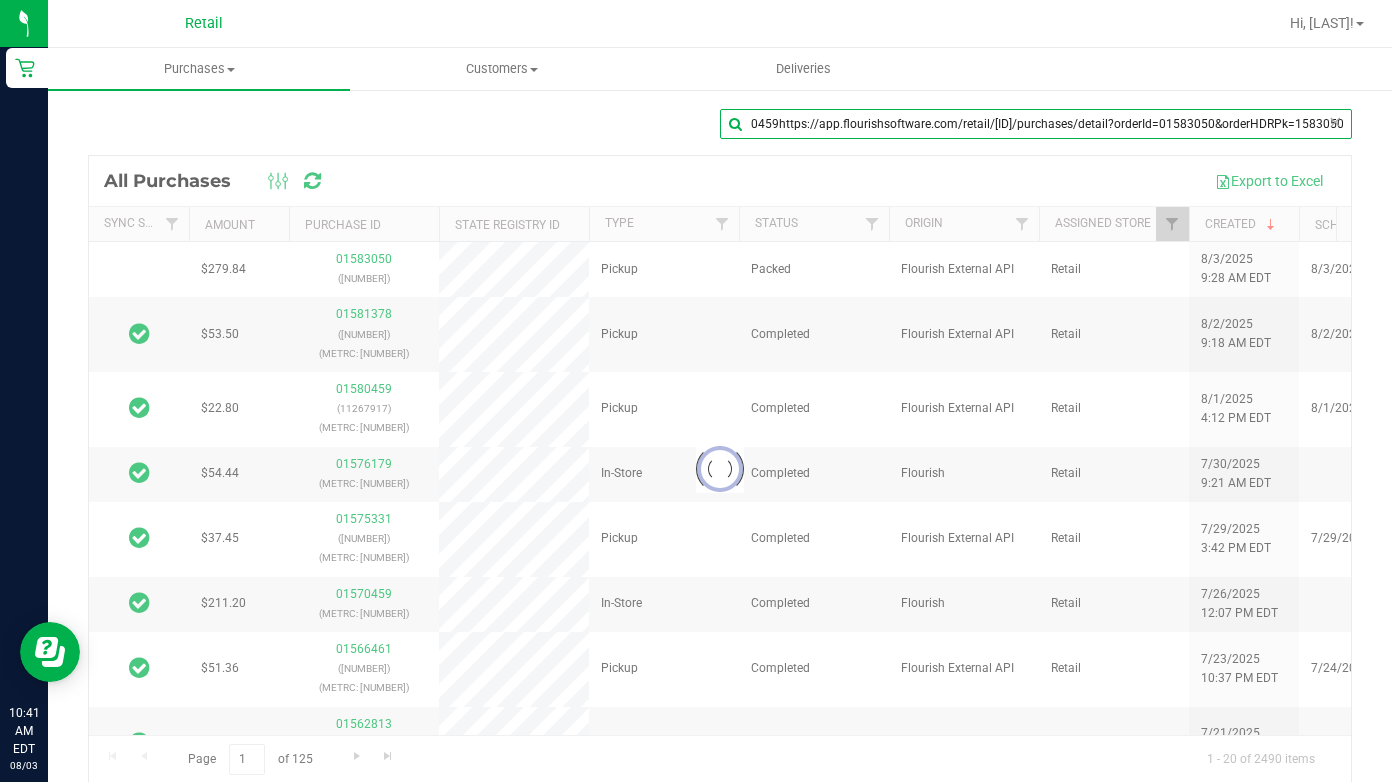 click on "0459https://app.flourishsoftware.com/retail/[ID]/purchases/detail?orderId=01583050&orderHDRPk=1583050&customerId=36578&mode=view&order_origin=Flourish%20External%20API" at bounding box center (1036, 124) 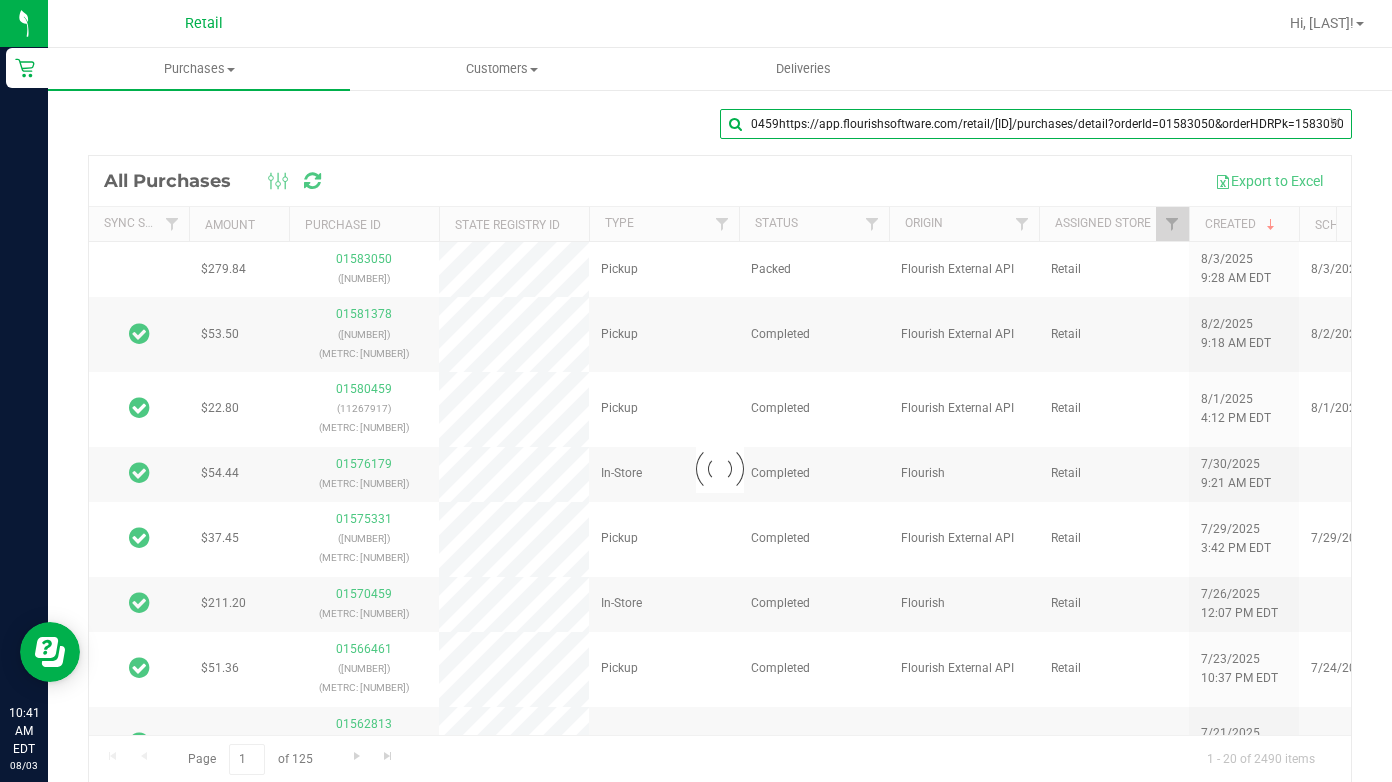 click on "0459https://app.flourishsoftware.com/retail/[ID]/purchases/detail?orderId=01583050&orderHDRPk=1583050&customerId=36578&mode=view&order_origin=Flourish%20External%20API" at bounding box center [1036, 124] 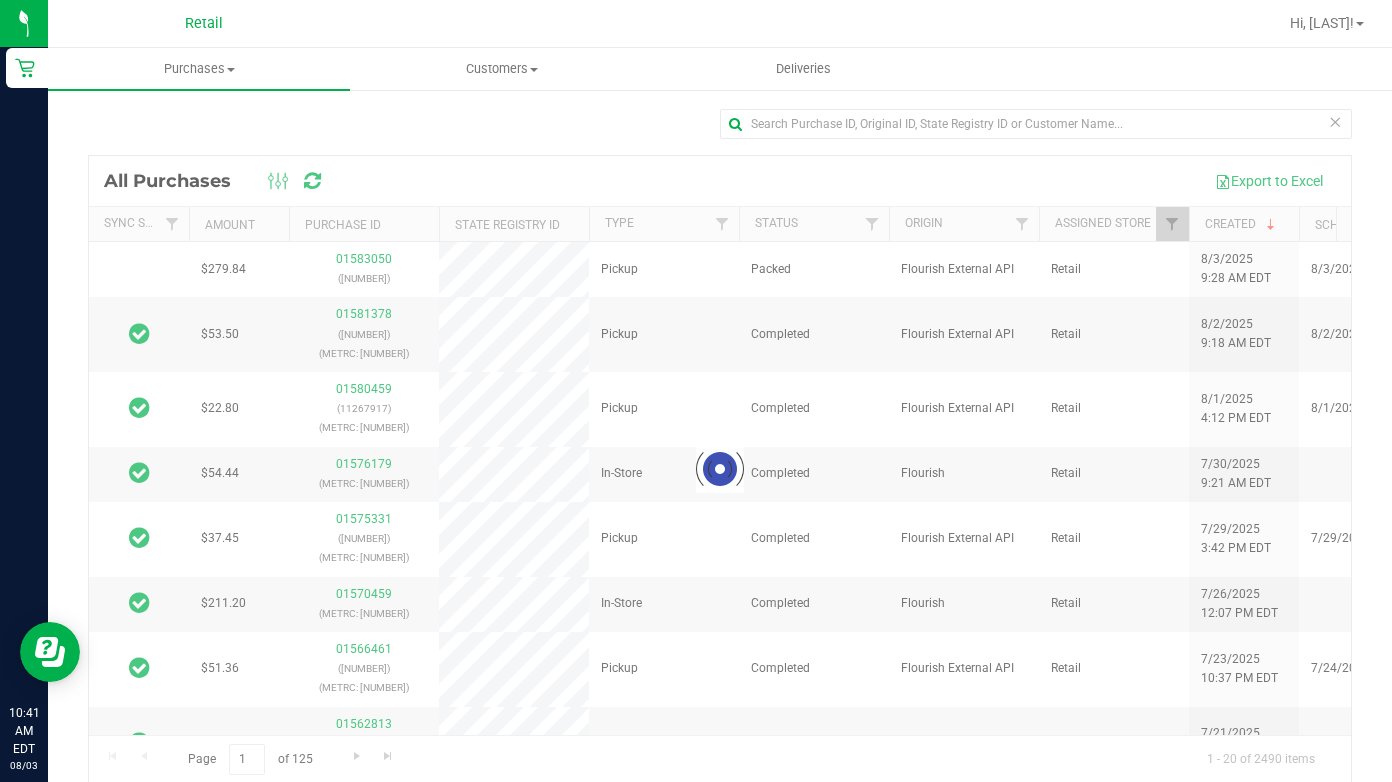 click on "$279.84
01583050
(11270459)
Pickup Packed Flourish External API Retail [DATE] [TIME] [TIMEZONE] [DATE]
1" at bounding box center (720, 446) 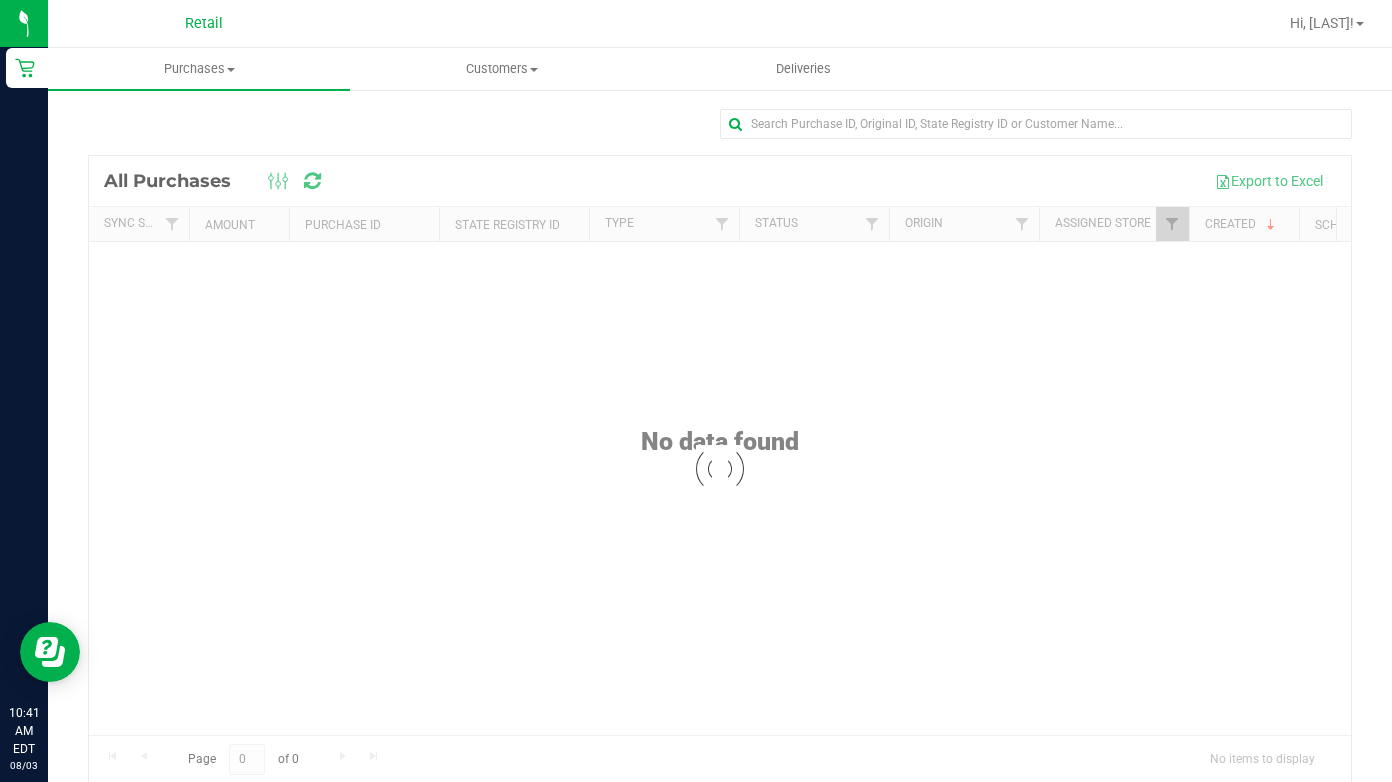 click at bounding box center [720, 469] 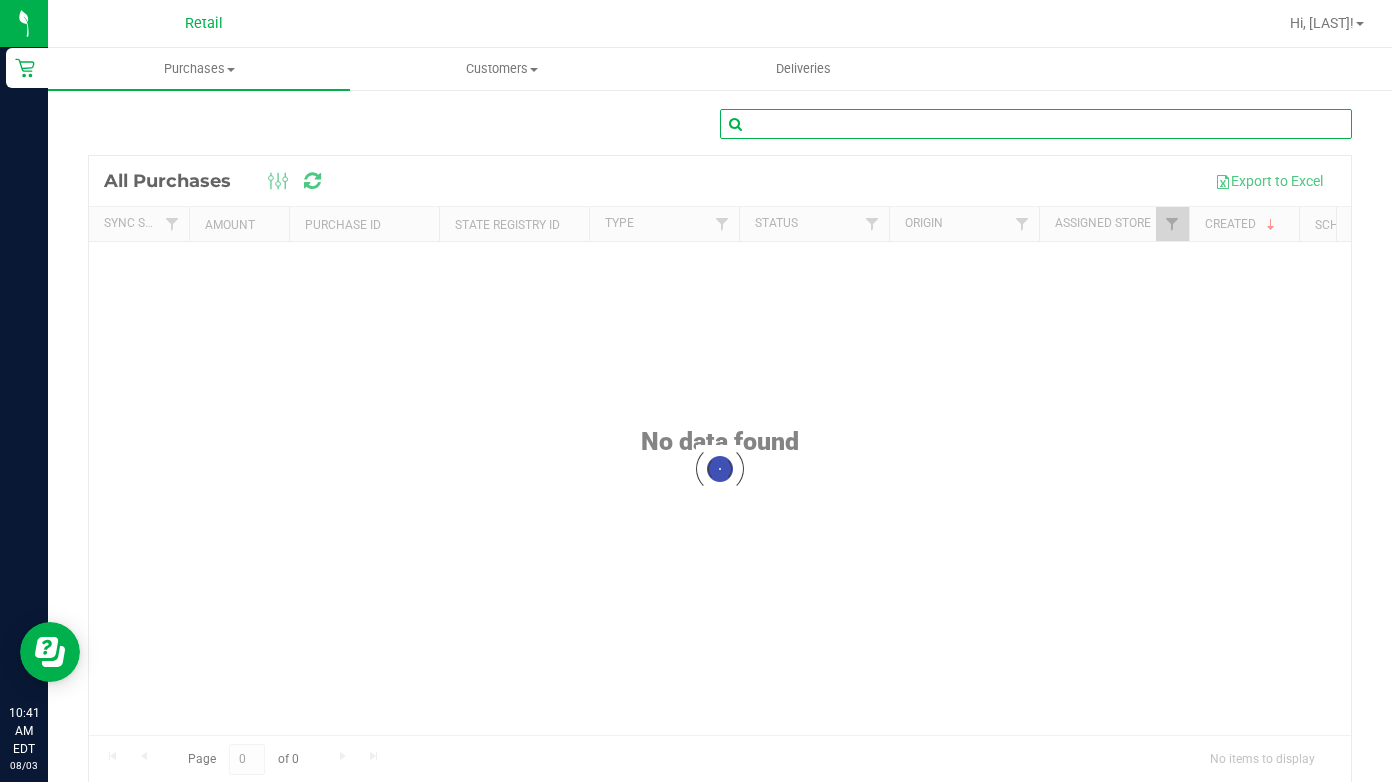 click at bounding box center [1036, 124] 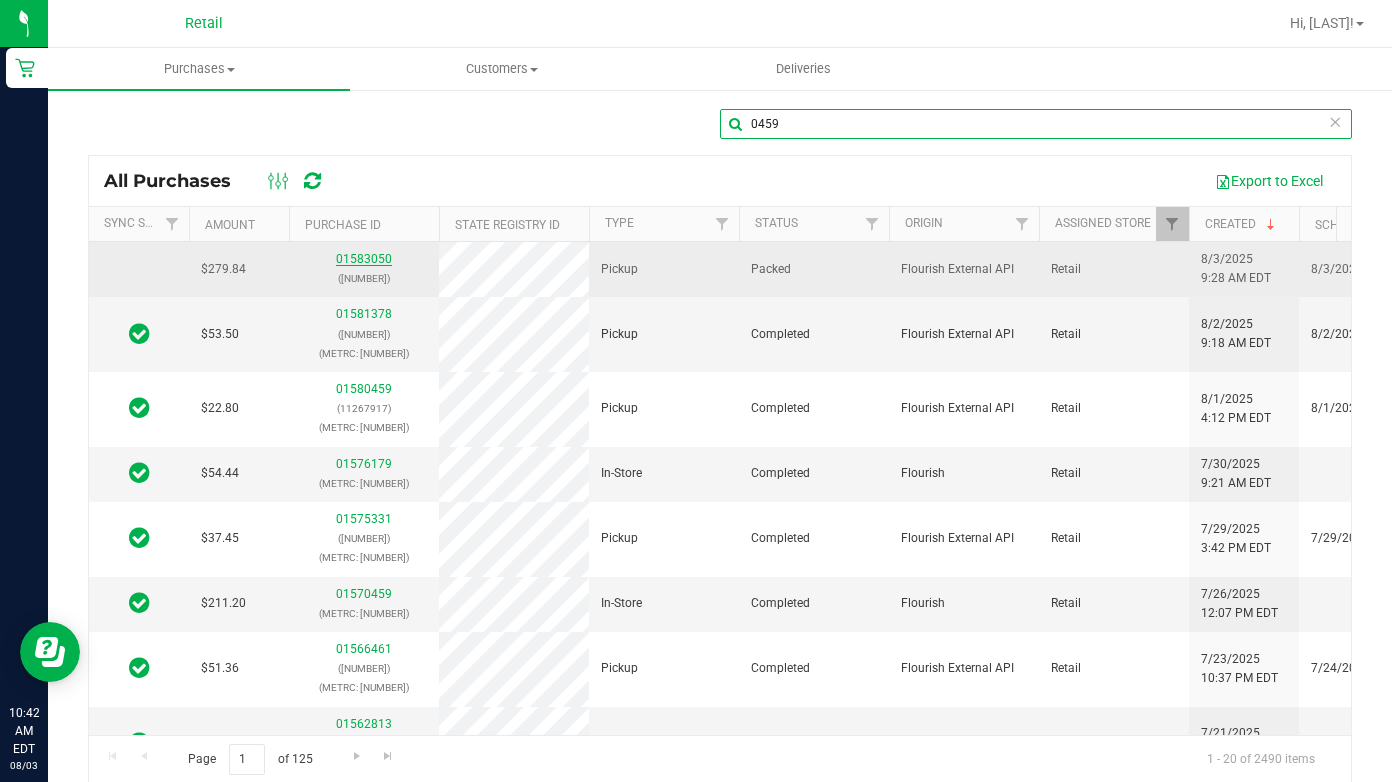 type on "0459" 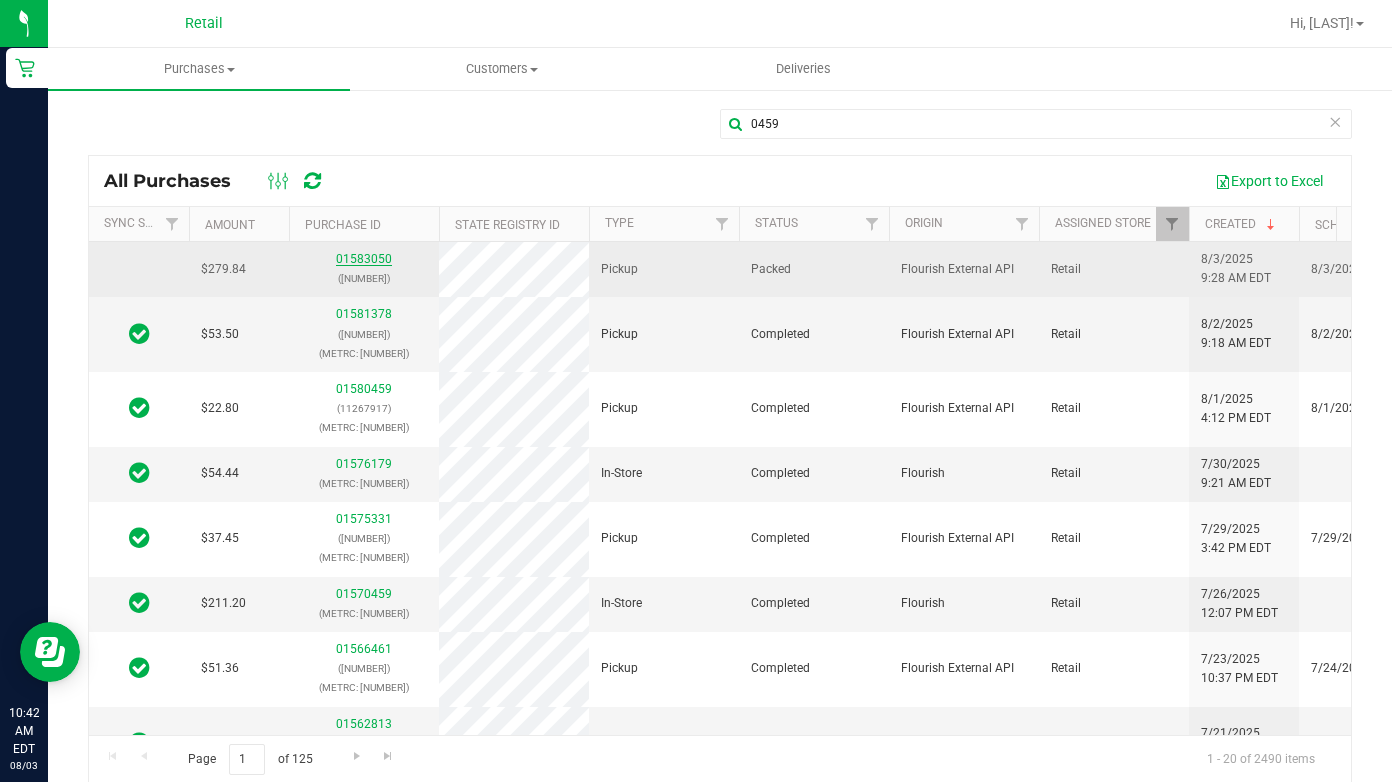 click on "01583050" at bounding box center [364, 259] 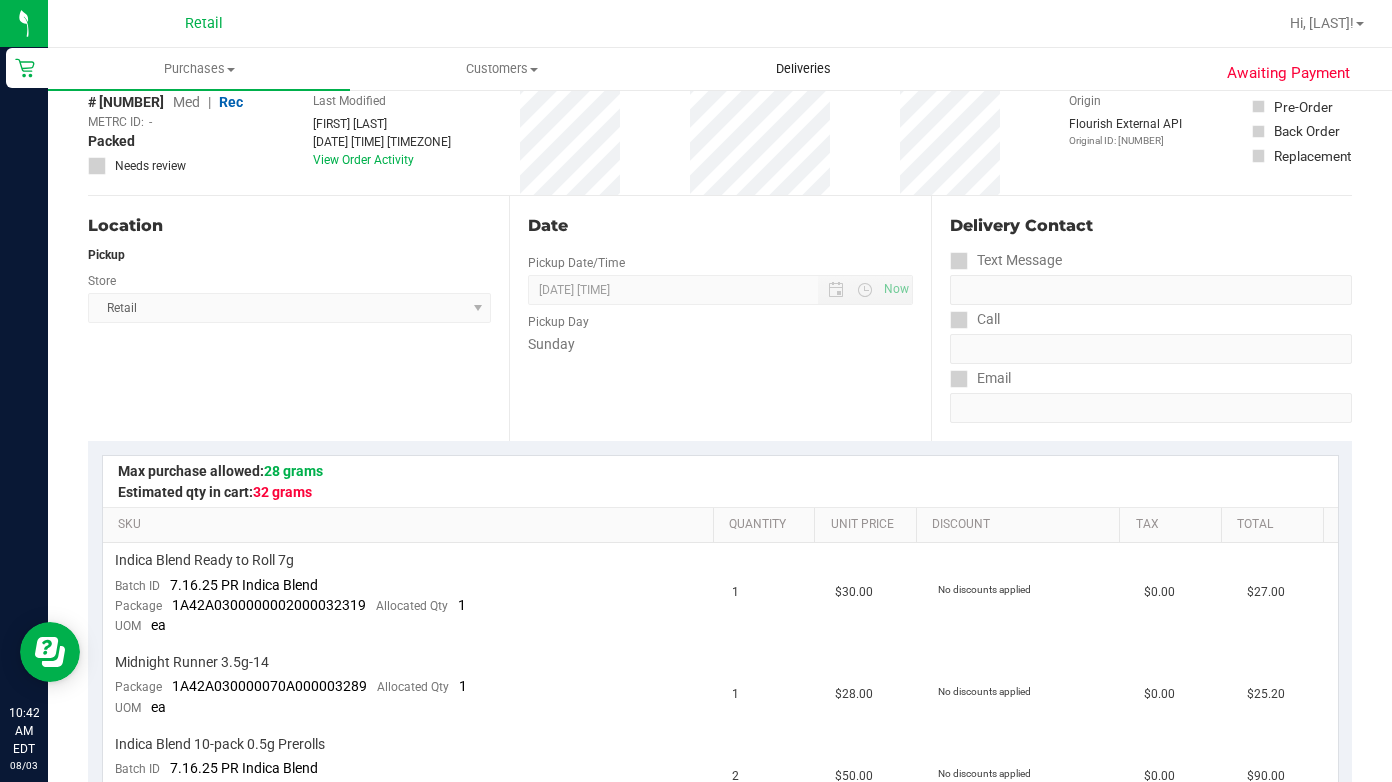 scroll, scrollTop: 0, scrollLeft: 0, axis: both 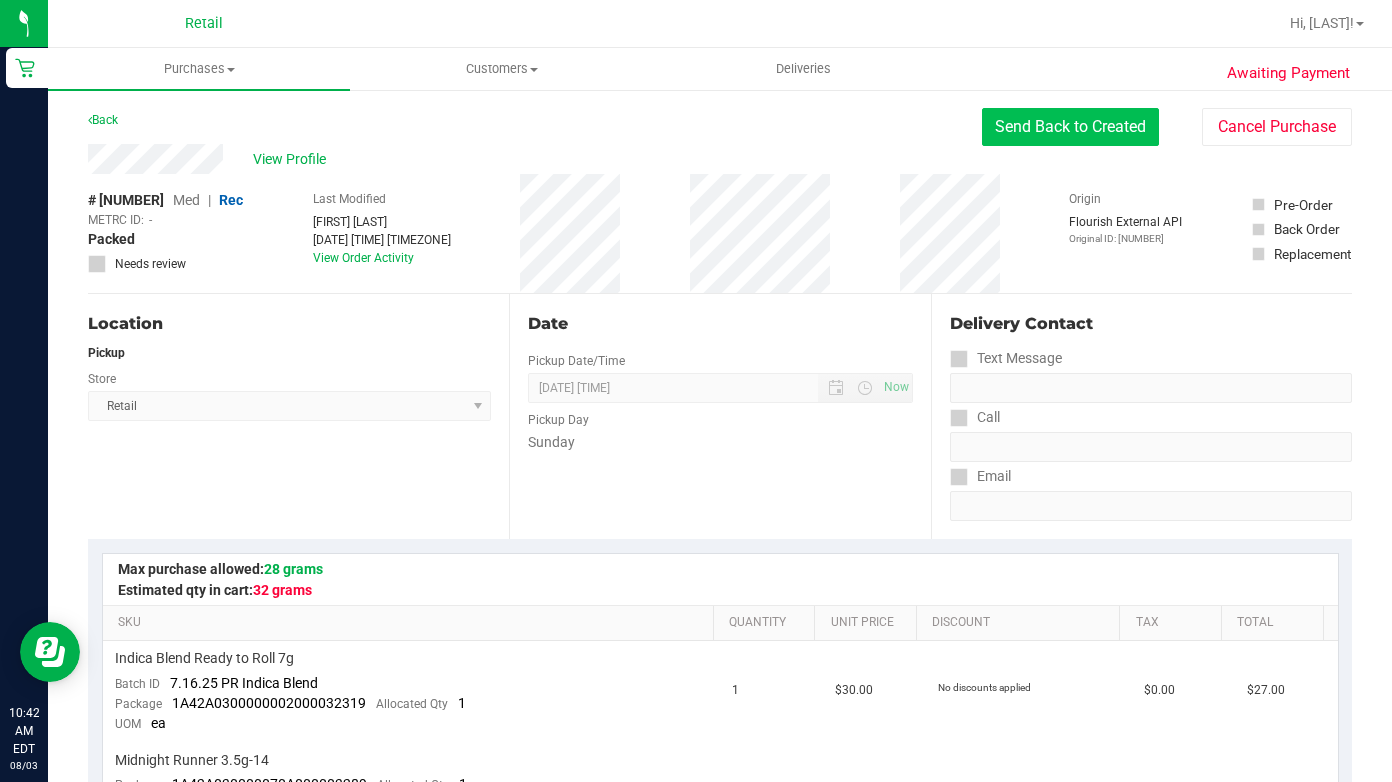 click on "Send Back to Created" at bounding box center [1070, 127] 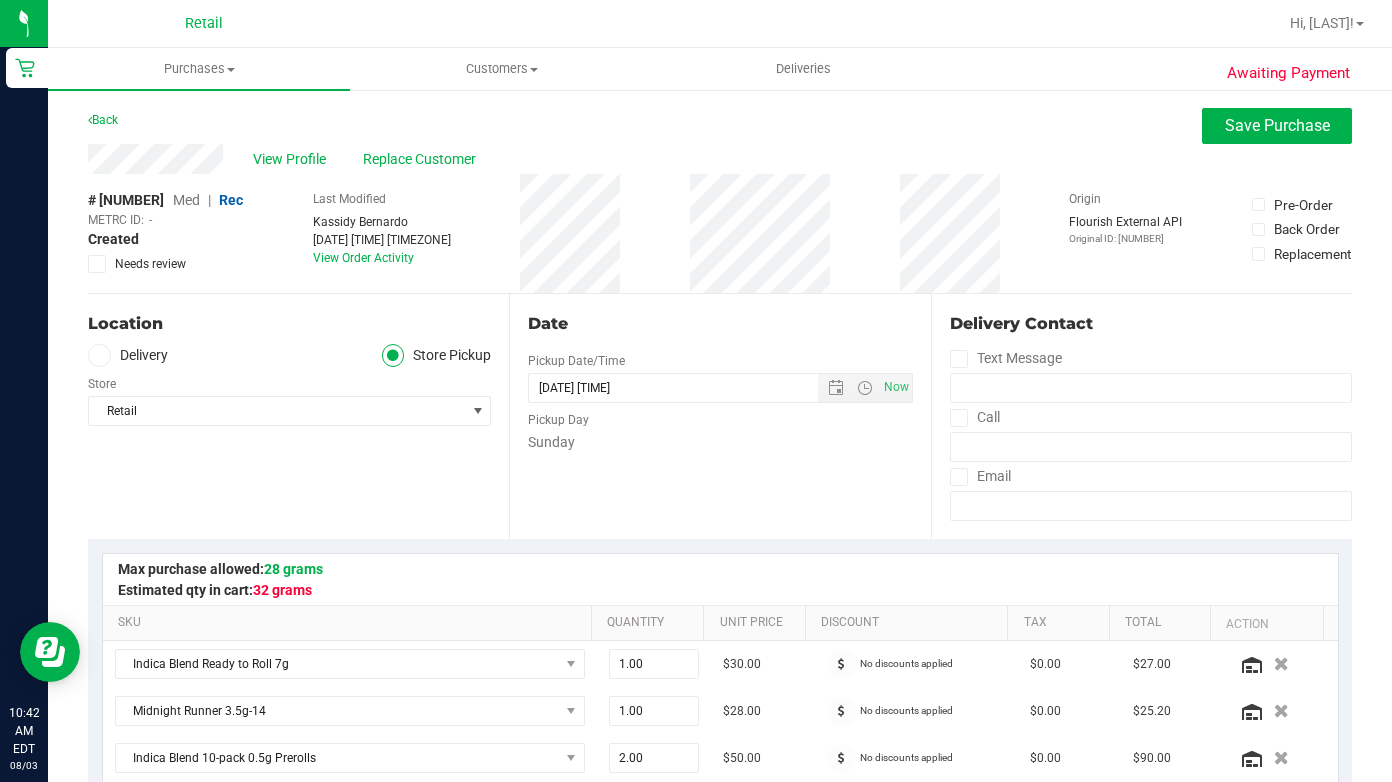 click on "View Profile
Replace Customer" at bounding box center [720, 159] 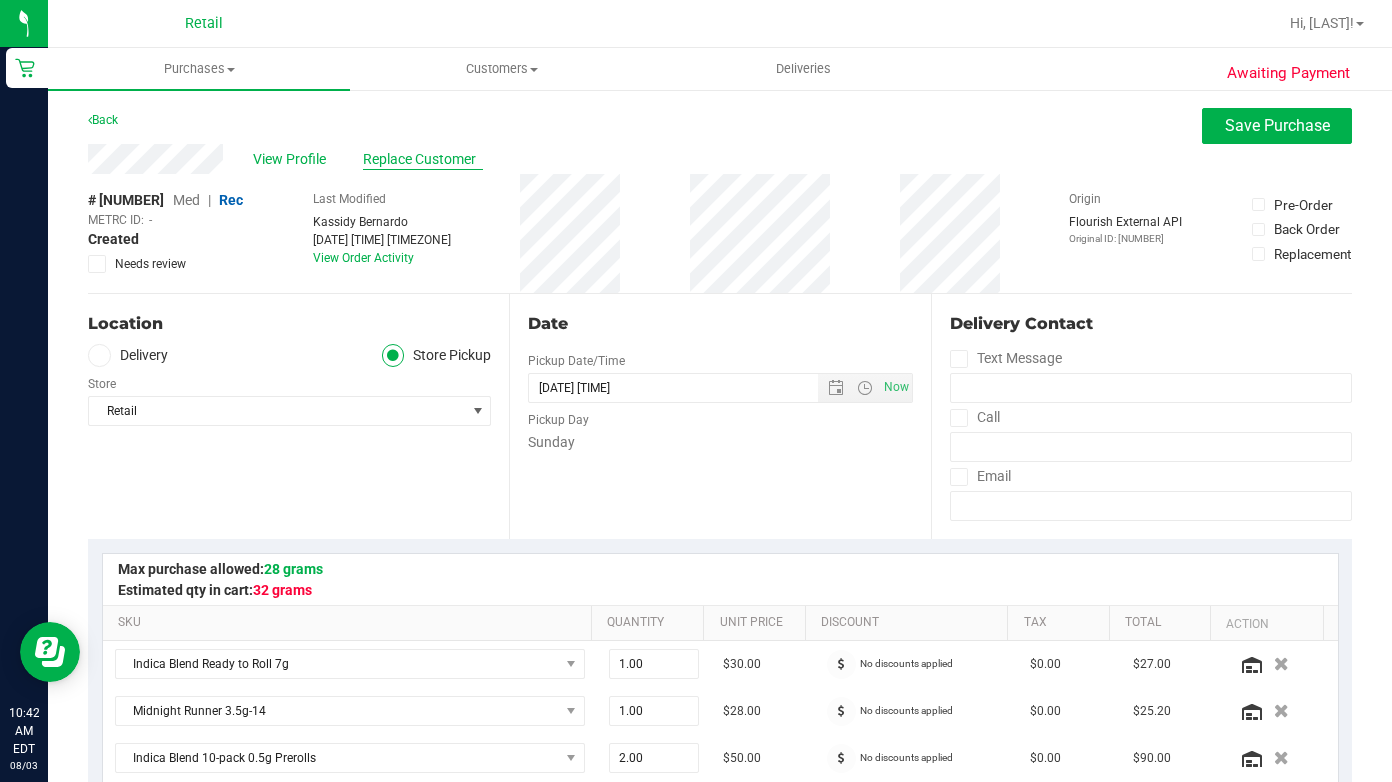click on "Replace Customer" at bounding box center [423, 159] 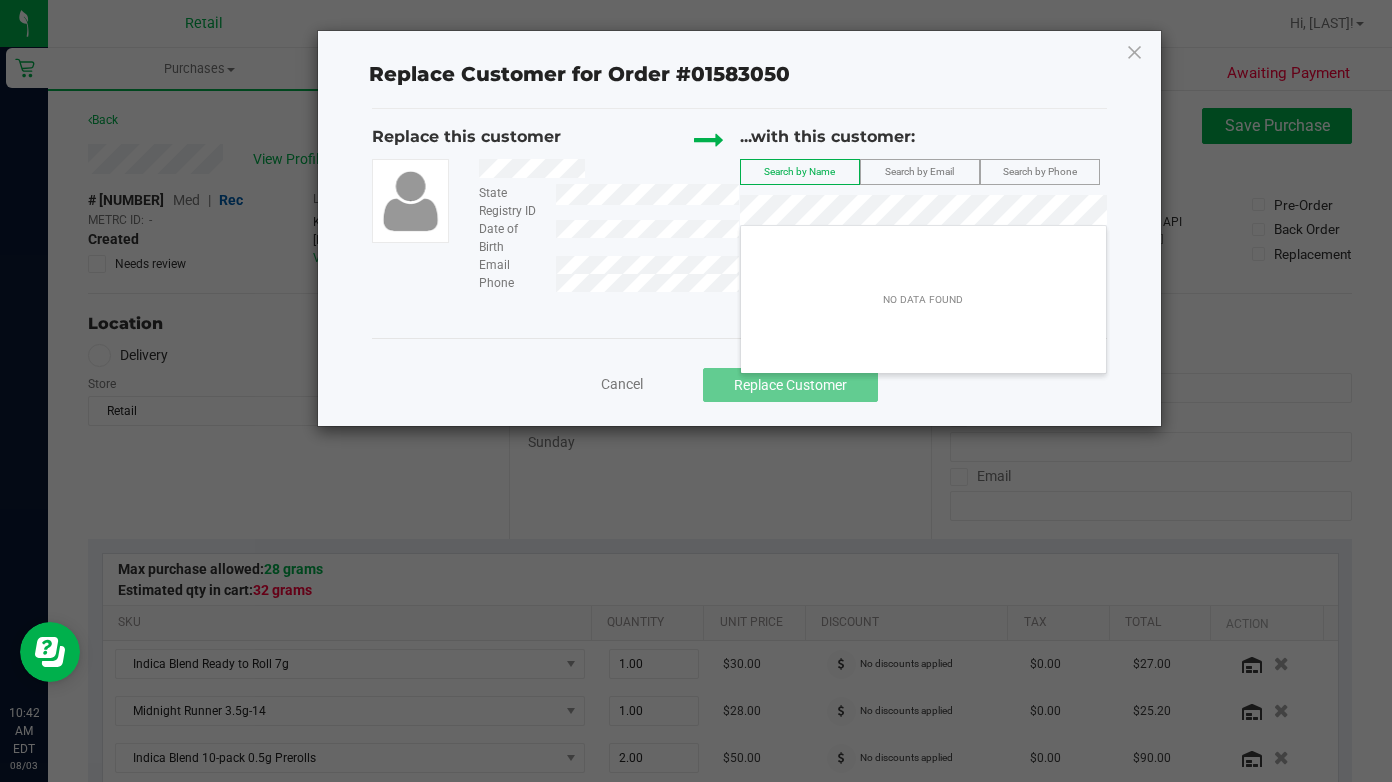 click on "...with this customer:" 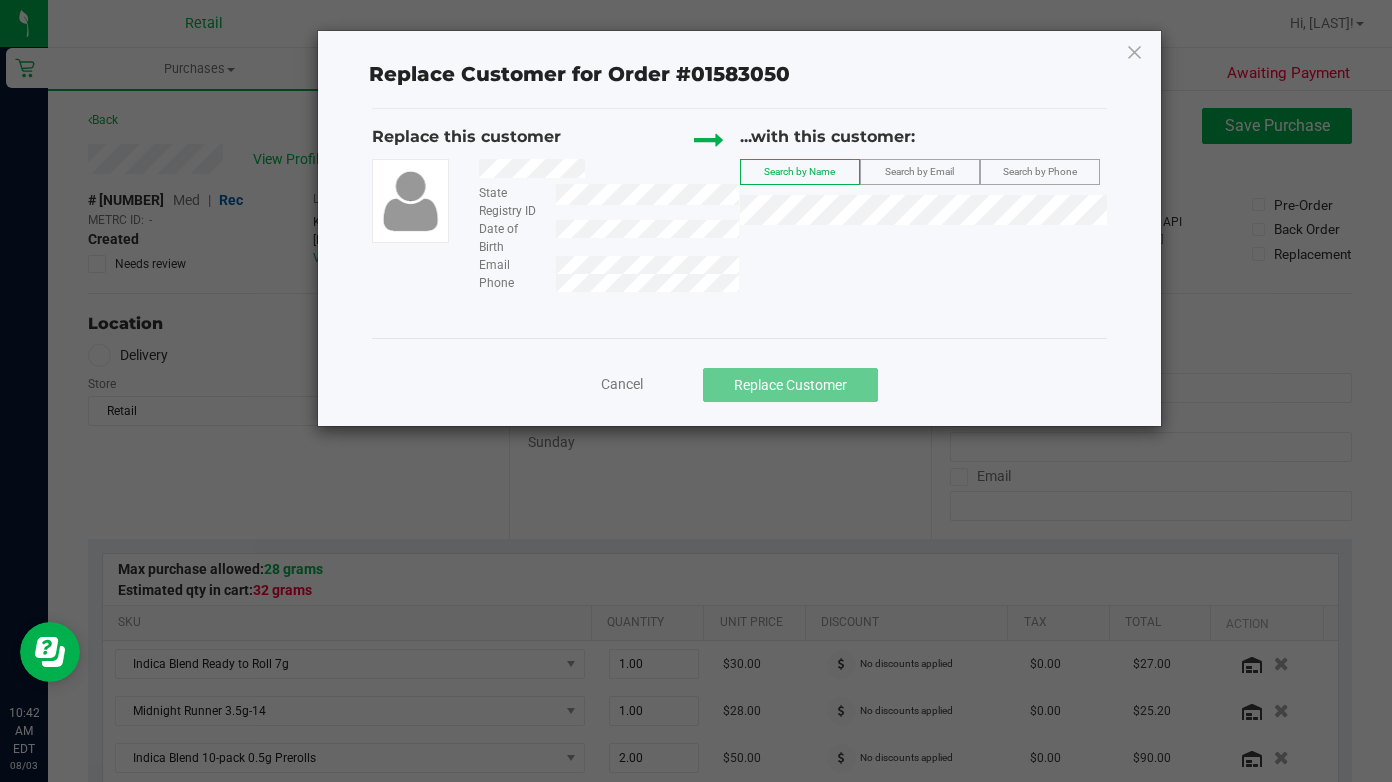 click on "Search by Phone" 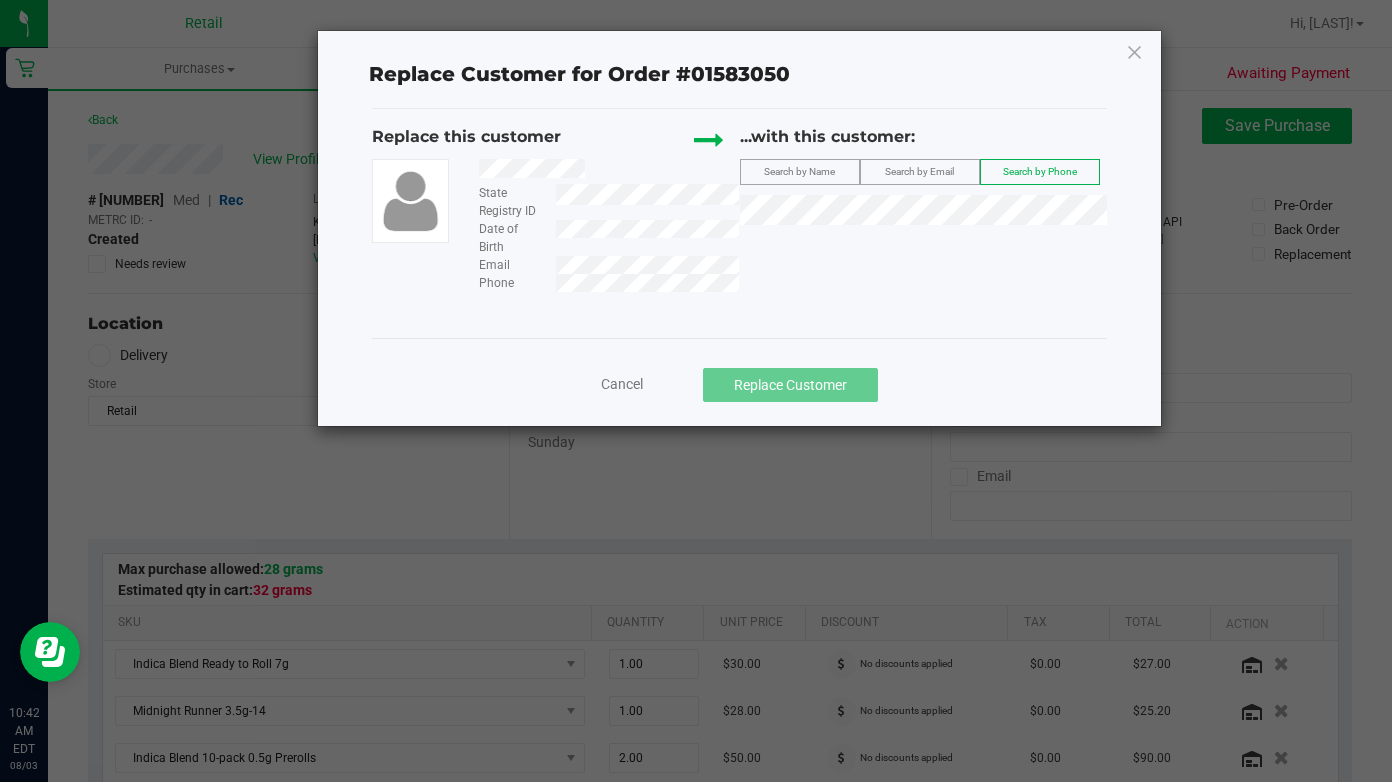 click on "Cancel   Replace Customer" 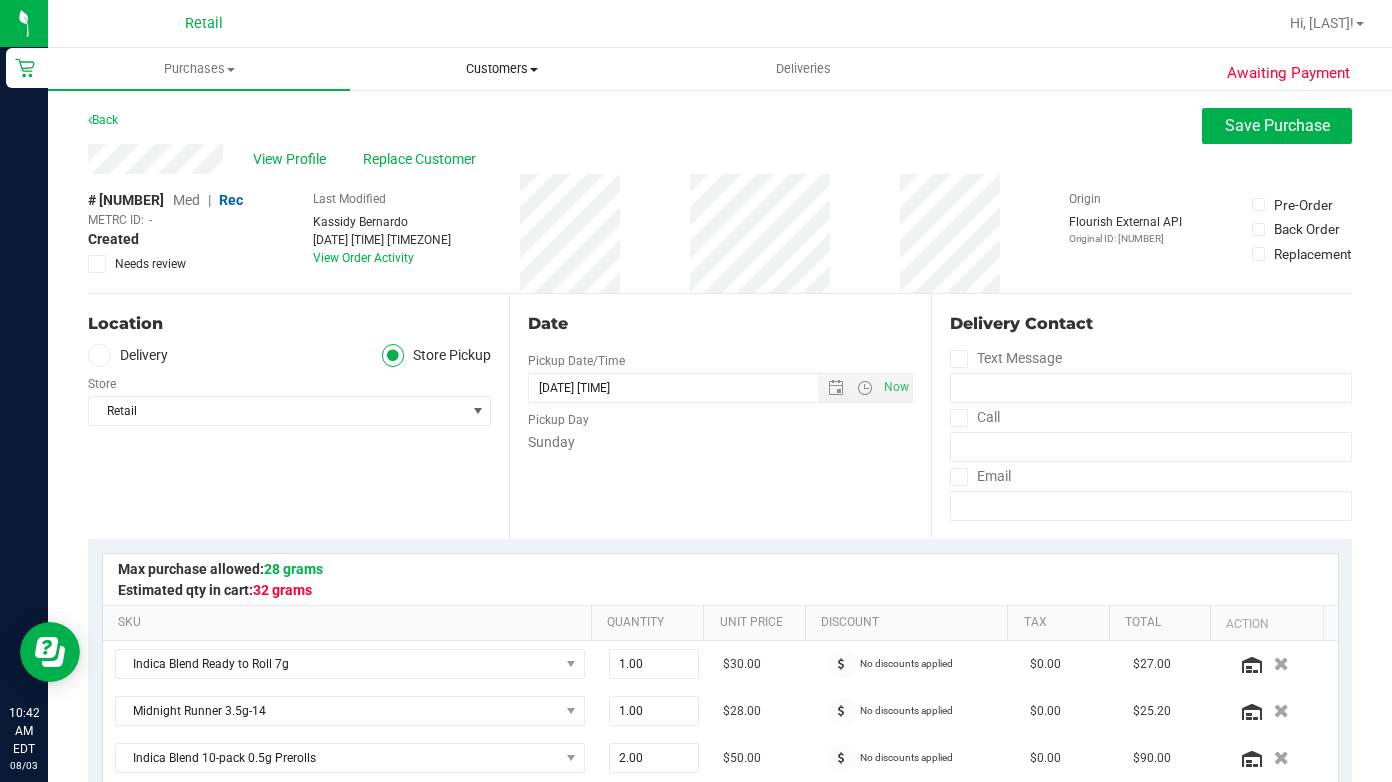click on "Customers" at bounding box center [501, 69] 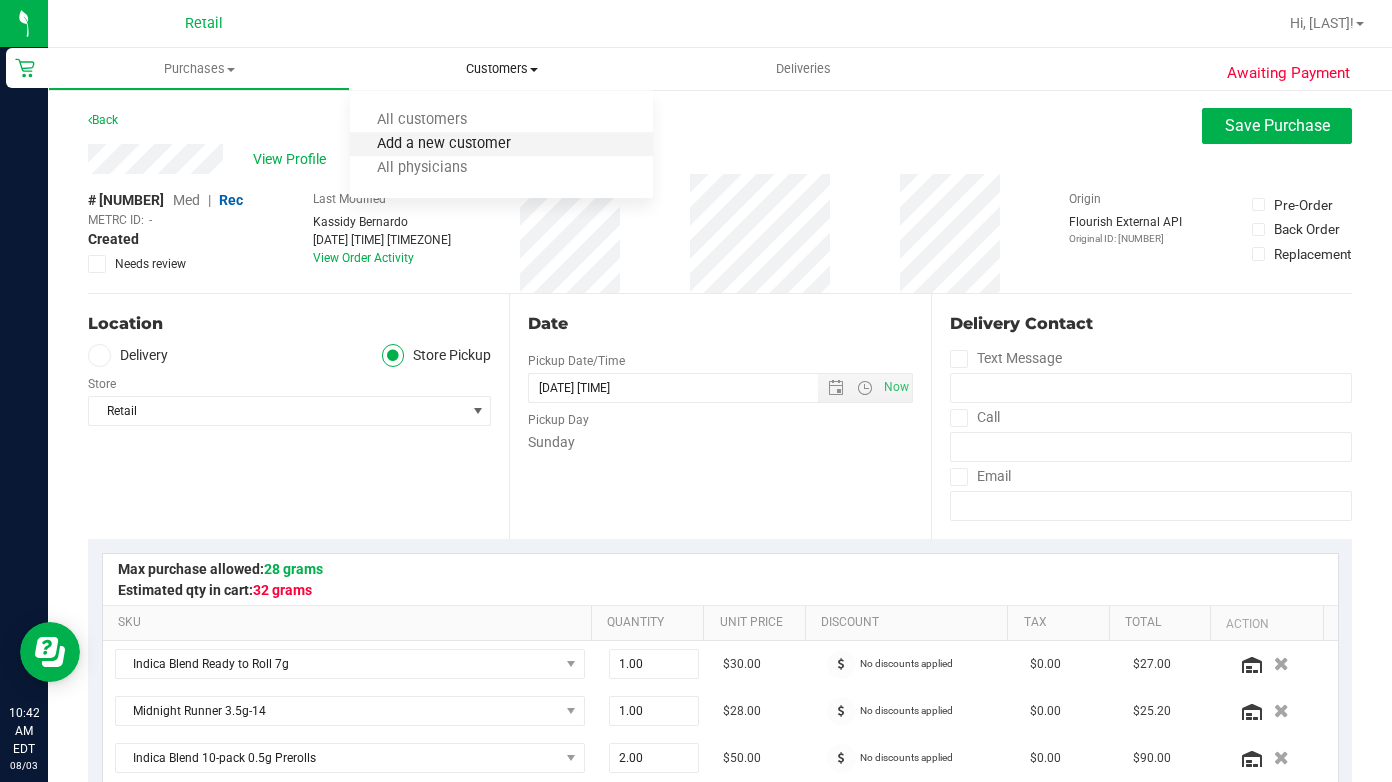 click on "Add a new customer" at bounding box center [444, 144] 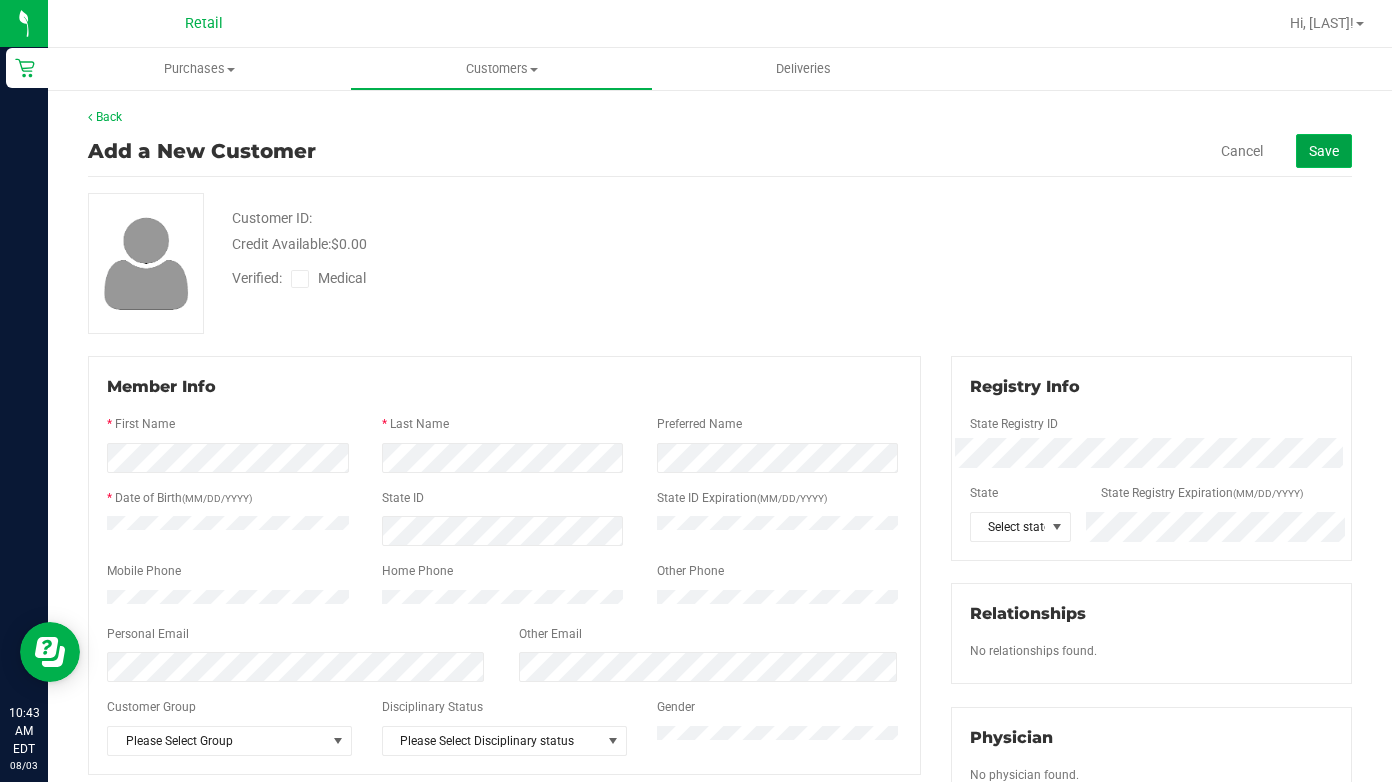 click on "Save" 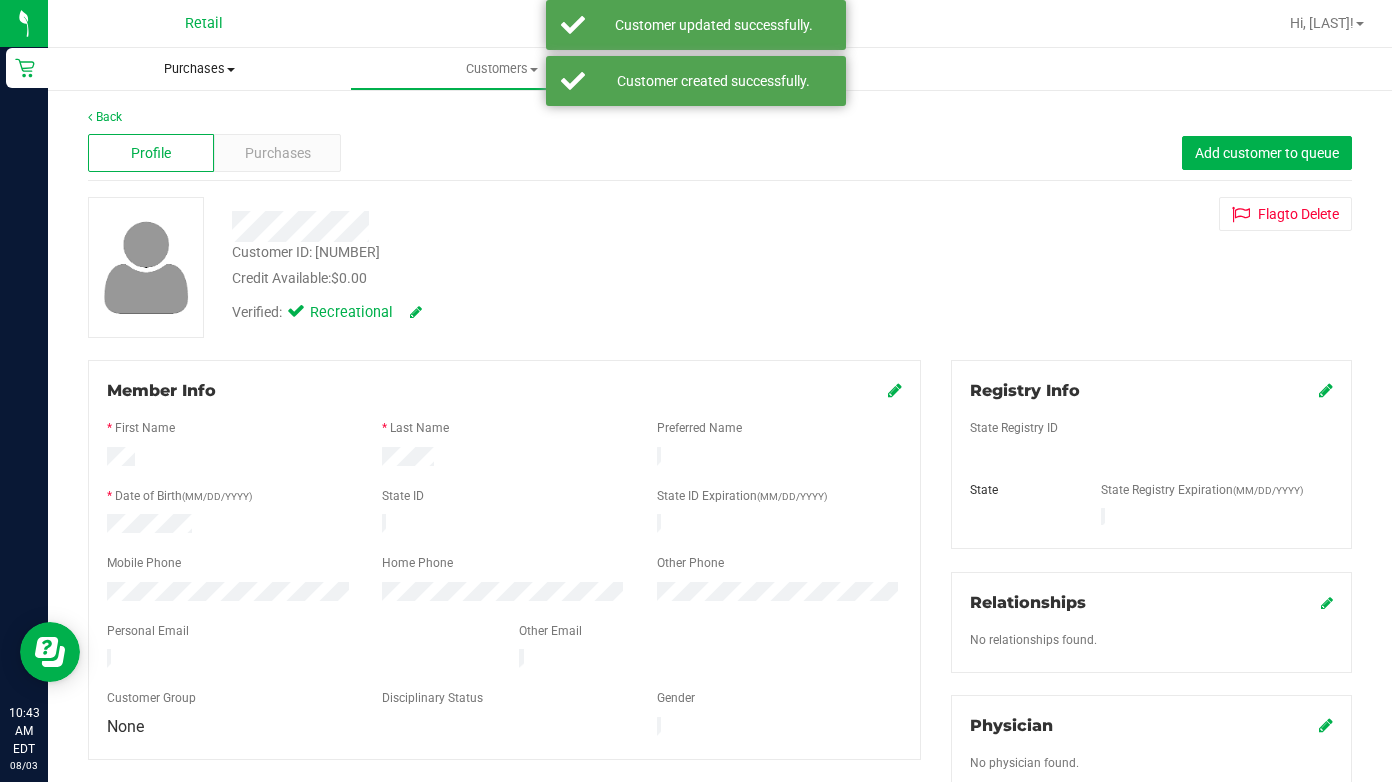 click on "Purchases" at bounding box center [199, 69] 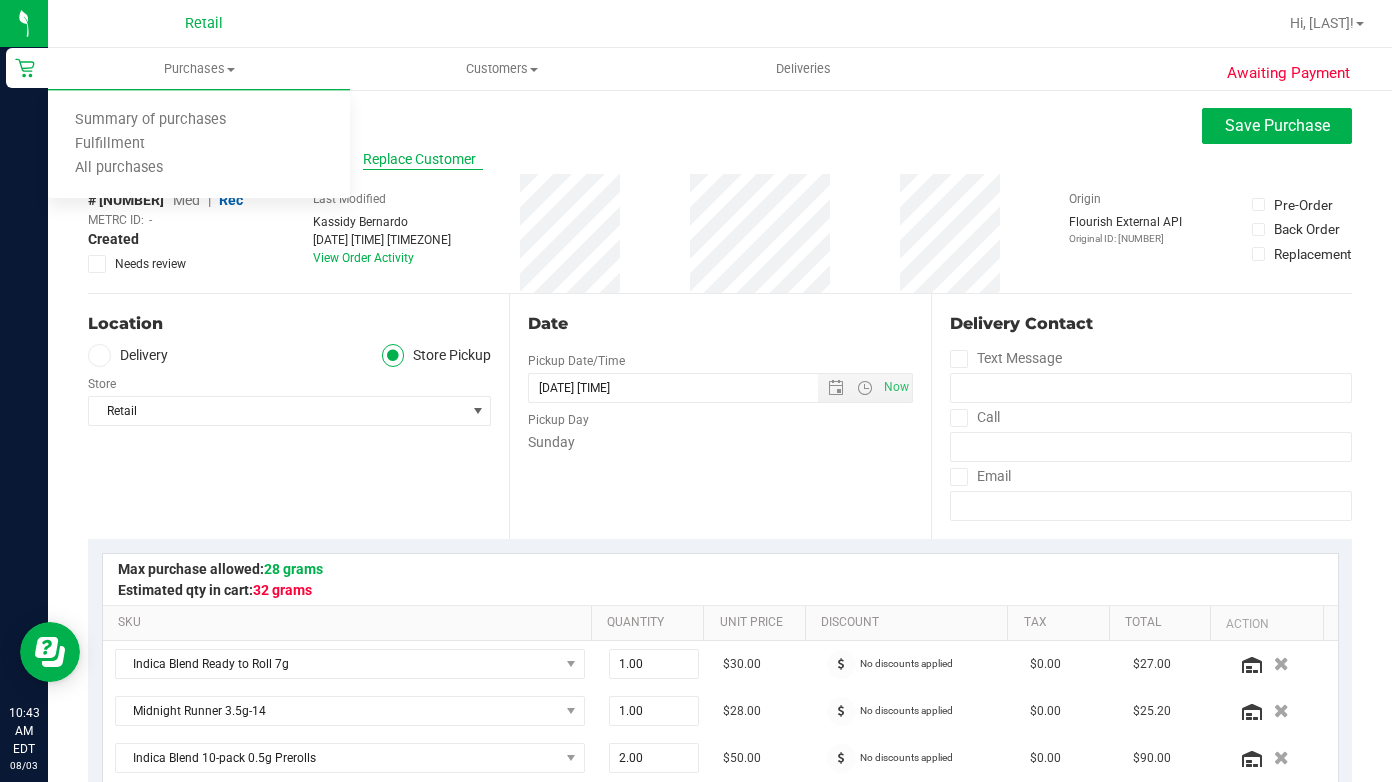 click on "Replace Customer" at bounding box center [423, 159] 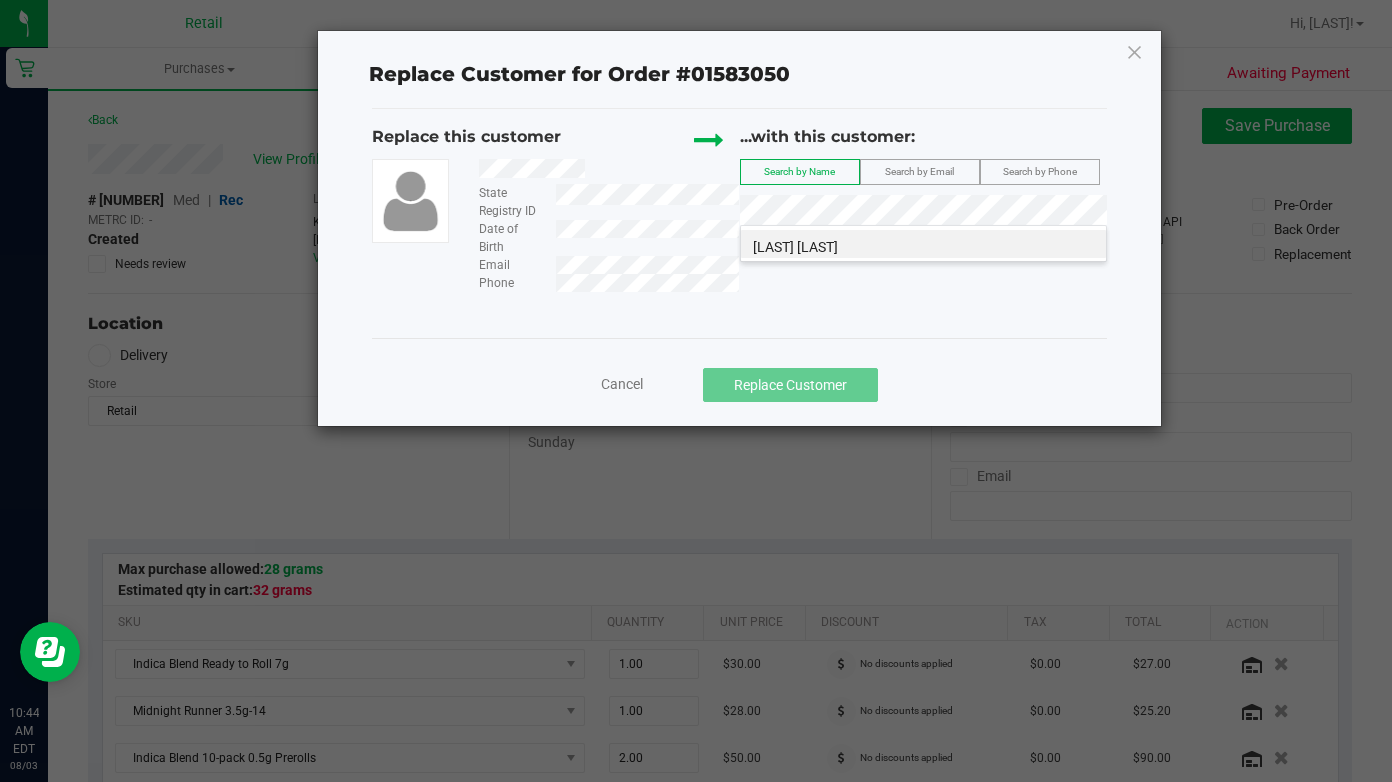 click on "[LAST] [LAST]" at bounding box center (923, 244) 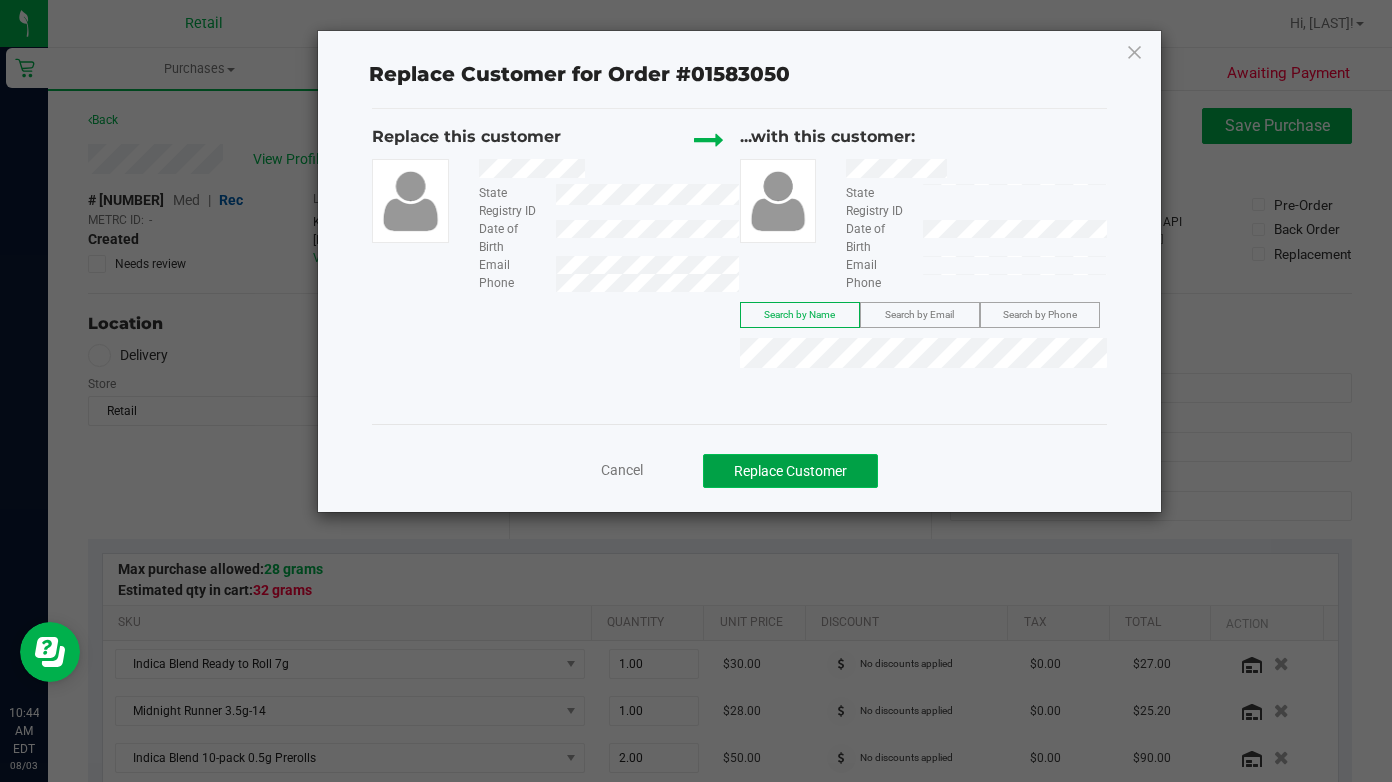 click on "Replace Customer" 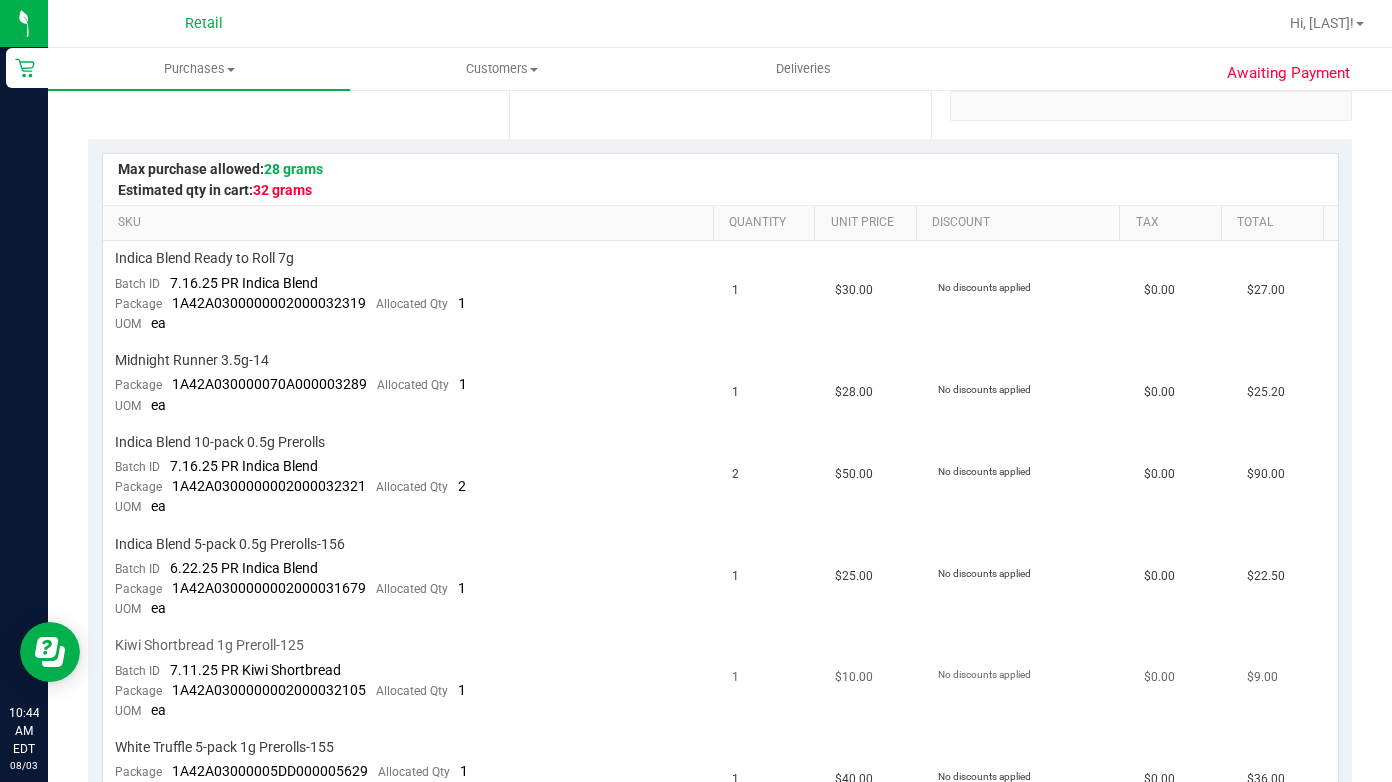 scroll, scrollTop: 1507, scrollLeft: 0, axis: vertical 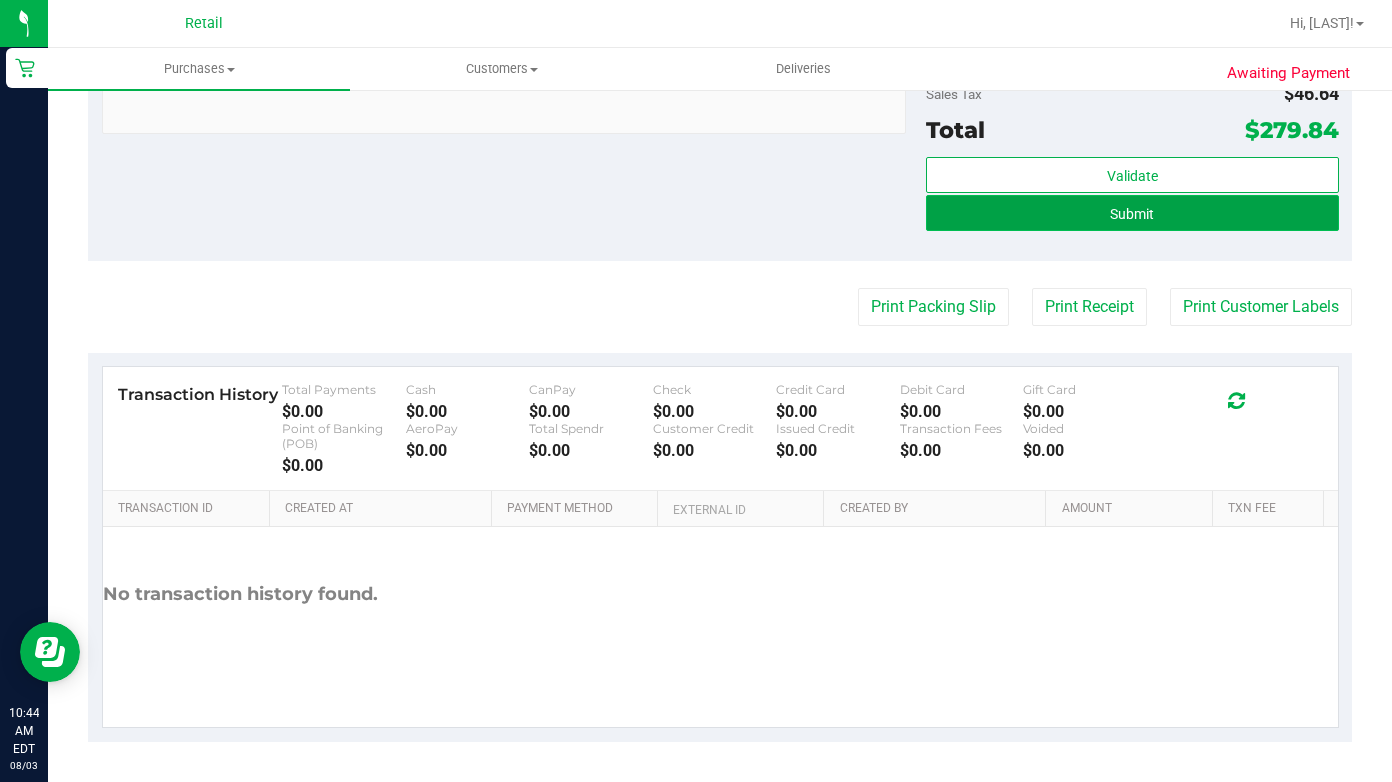 click on "Submit" at bounding box center (1132, 214) 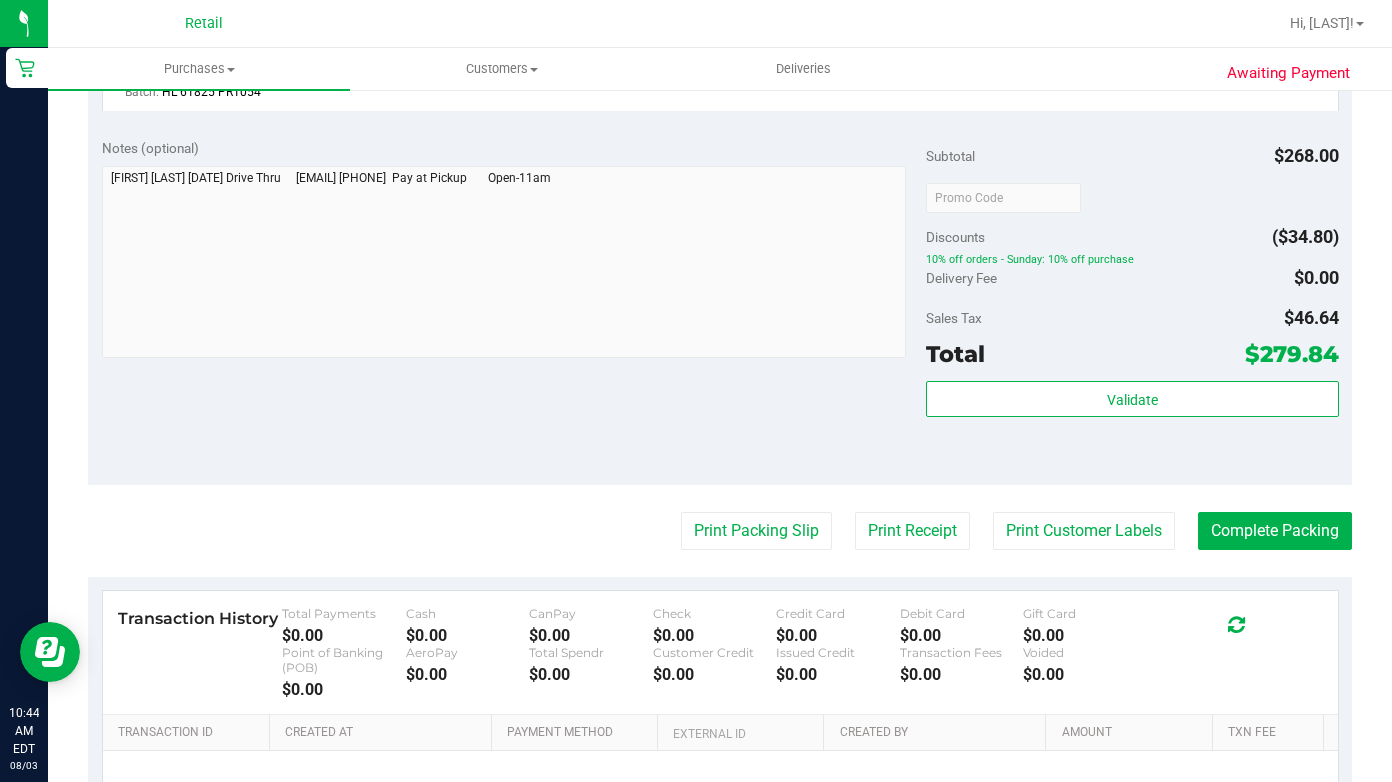scroll, scrollTop: 1707, scrollLeft: 0, axis: vertical 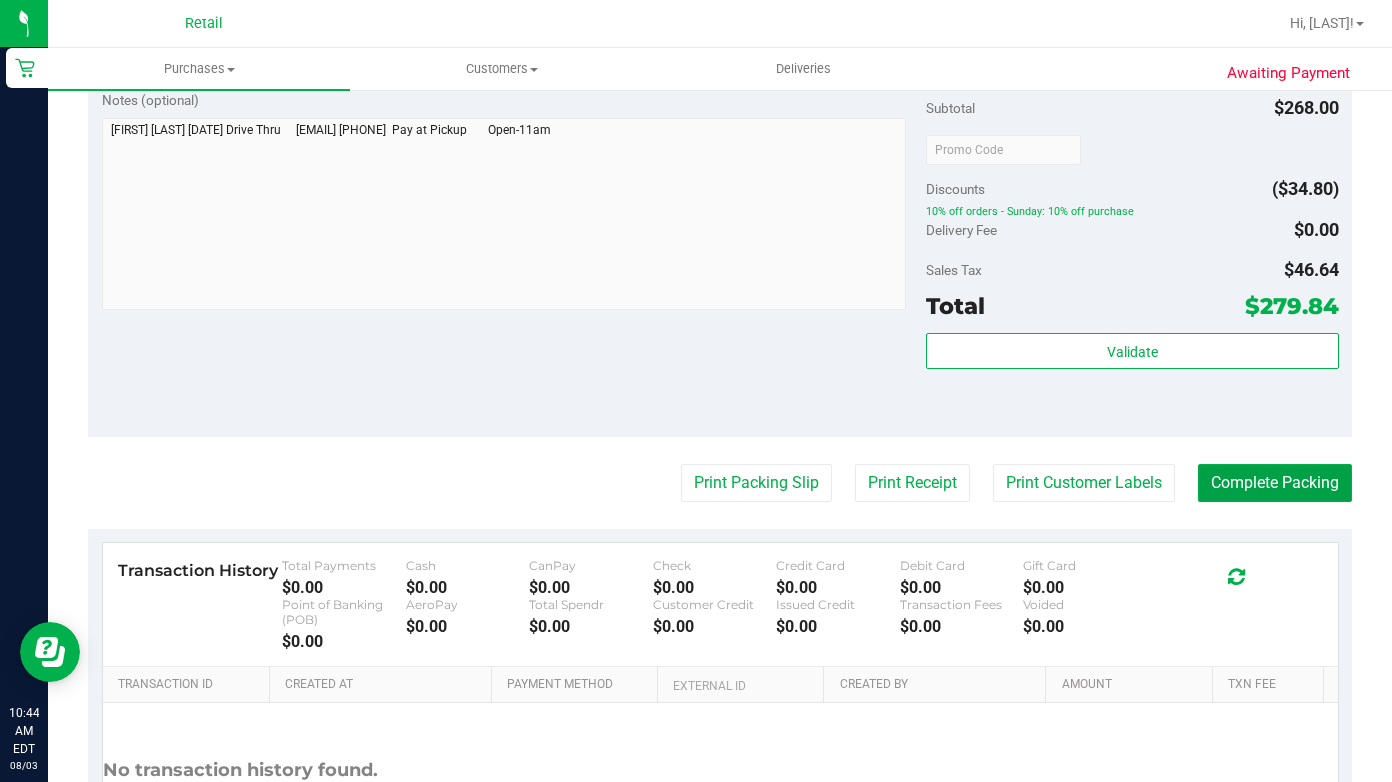 click on "Complete Packing" at bounding box center [1275, 483] 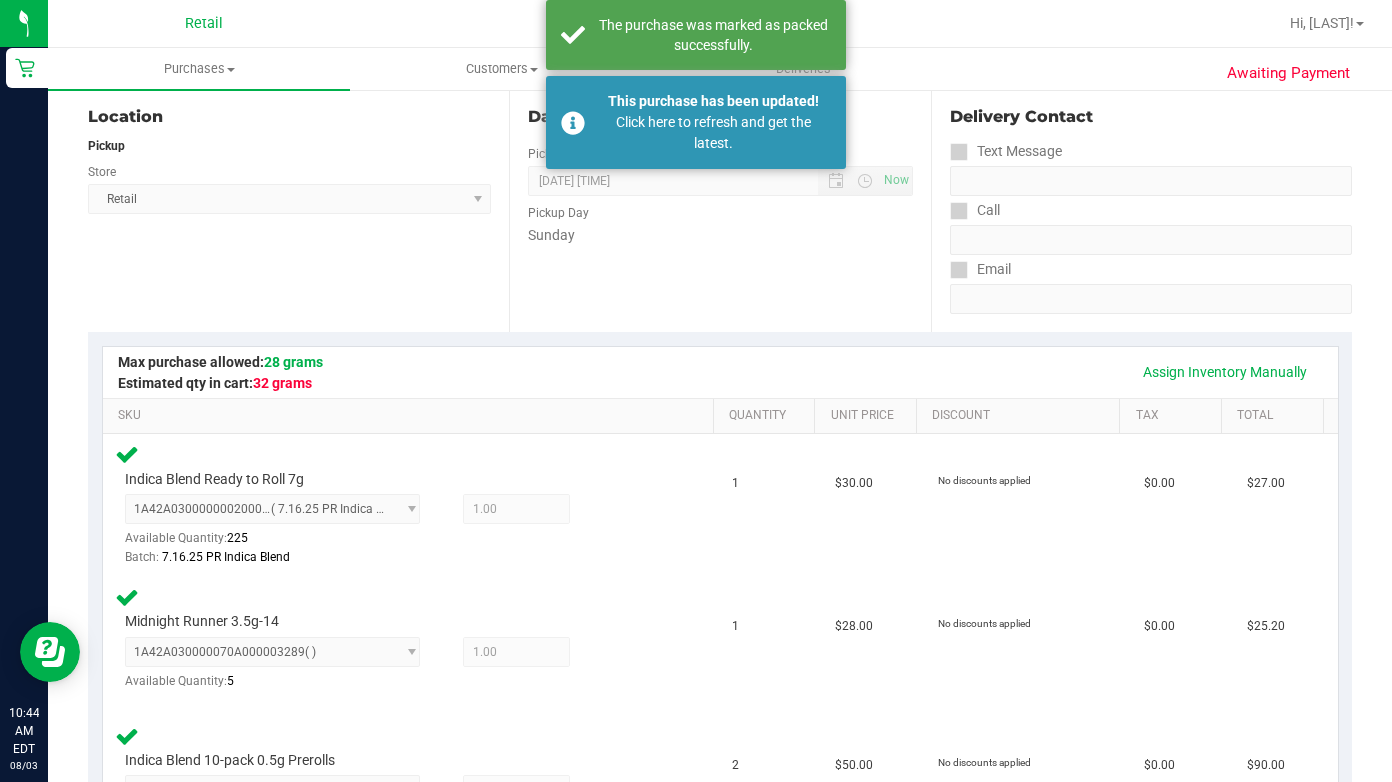 scroll, scrollTop: 0, scrollLeft: 0, axis: both 